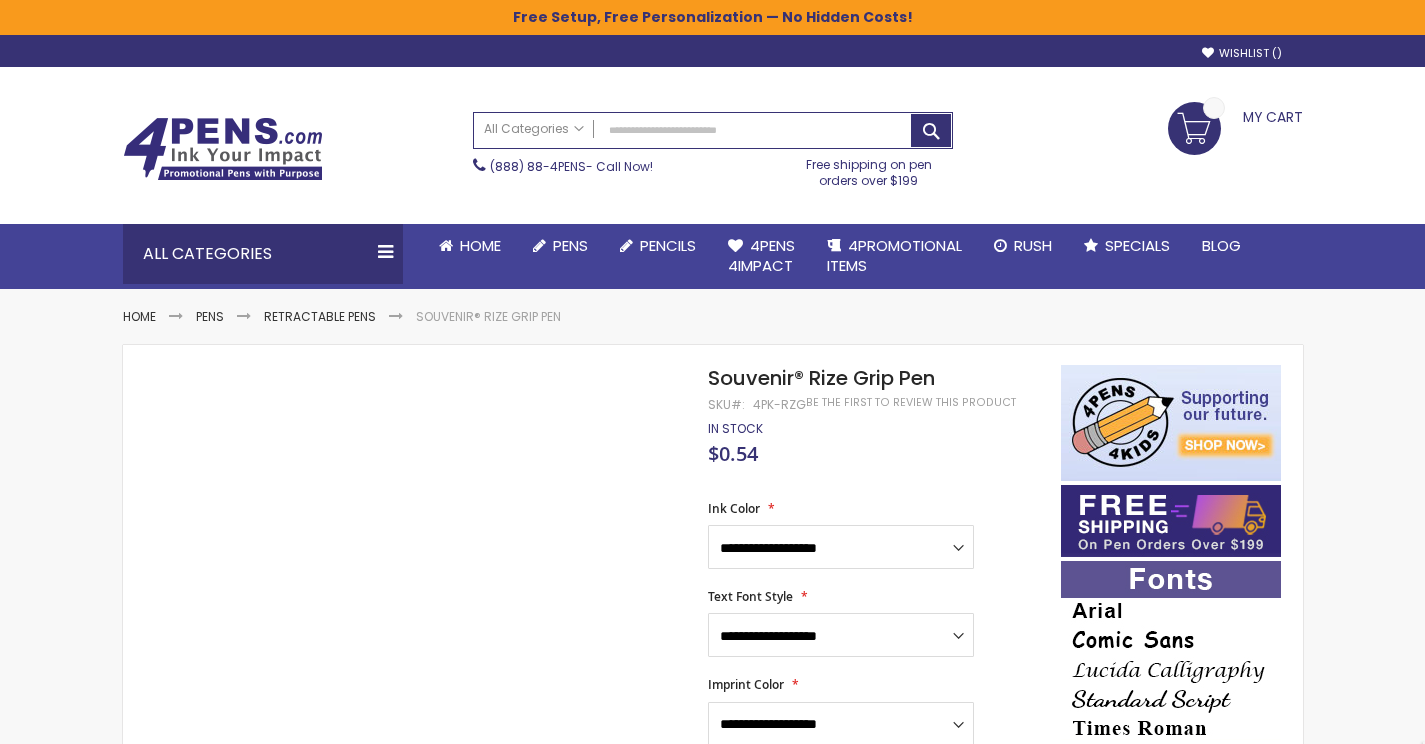 scroll, scrollTop: 0, scrollLeft: 0, axis: both 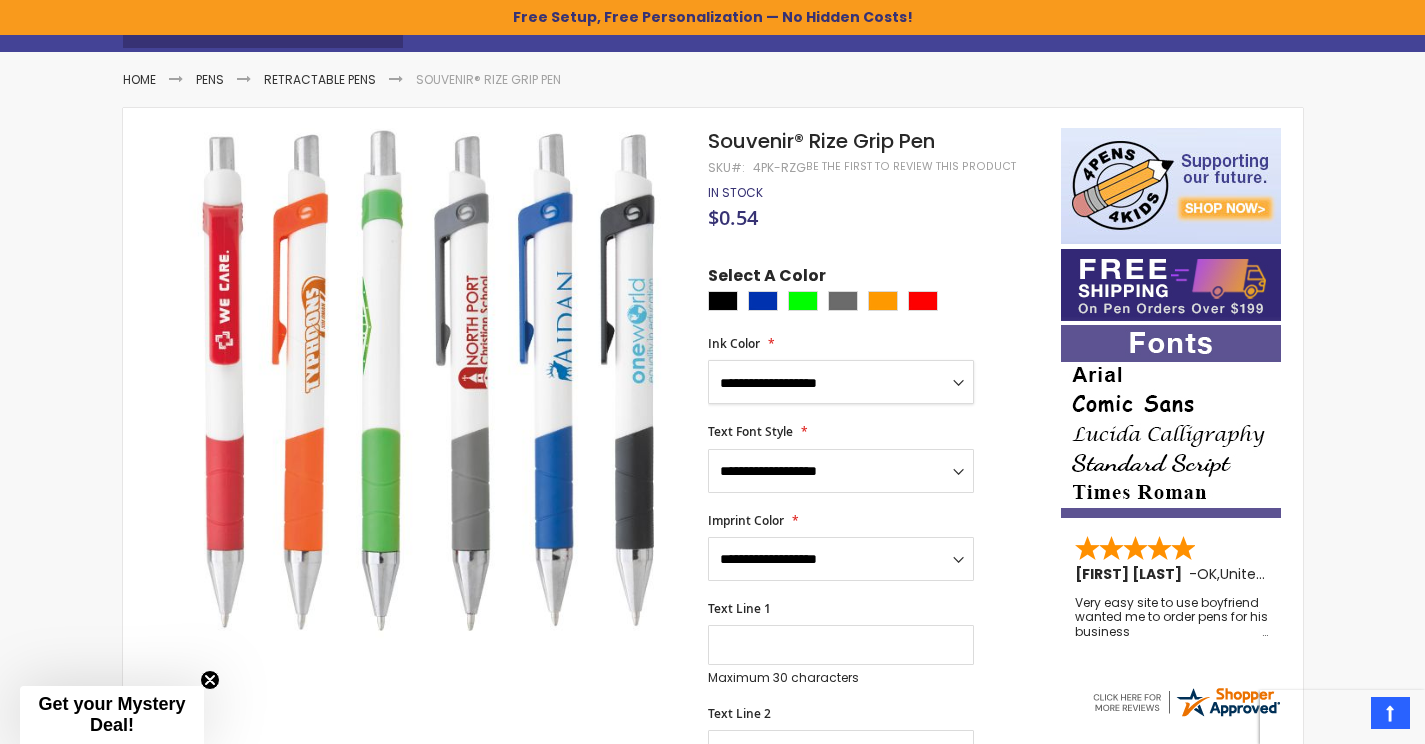 select on "*****" 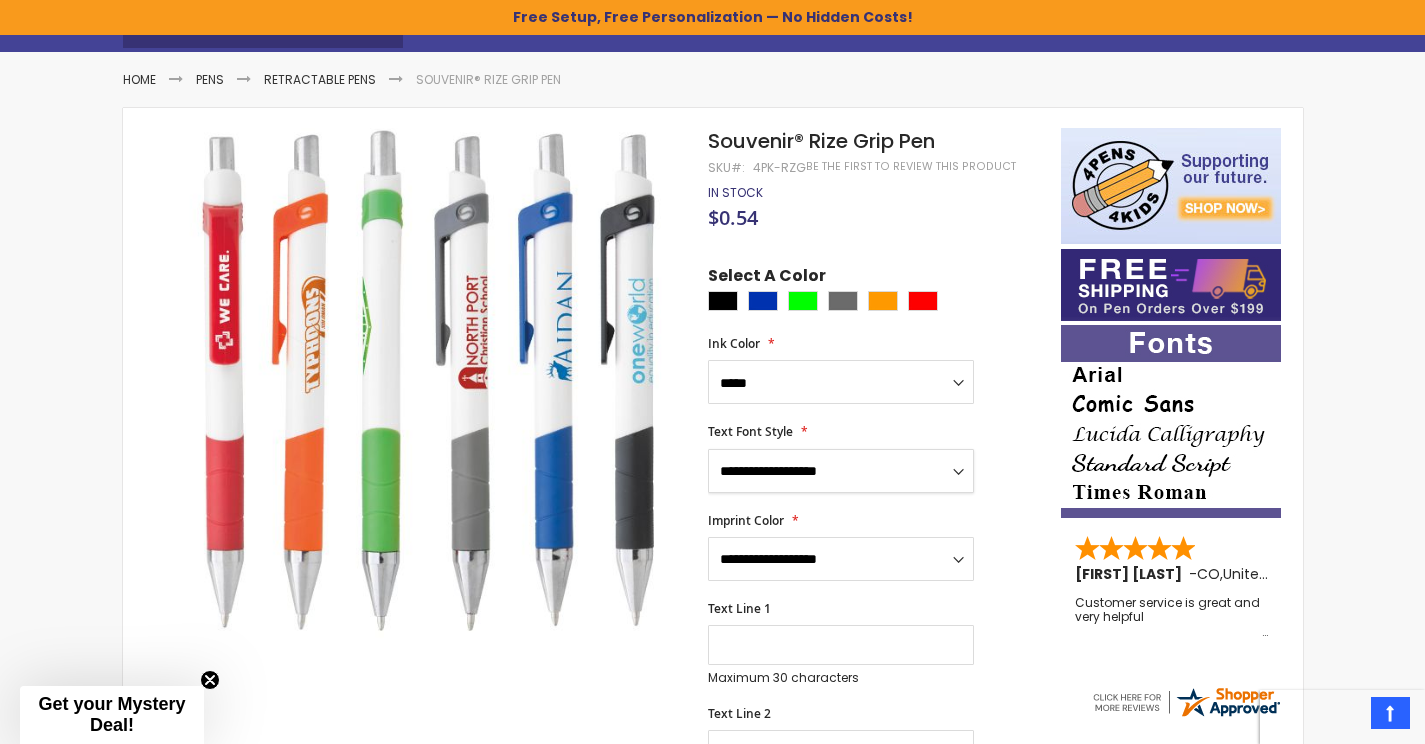 select on "*****" 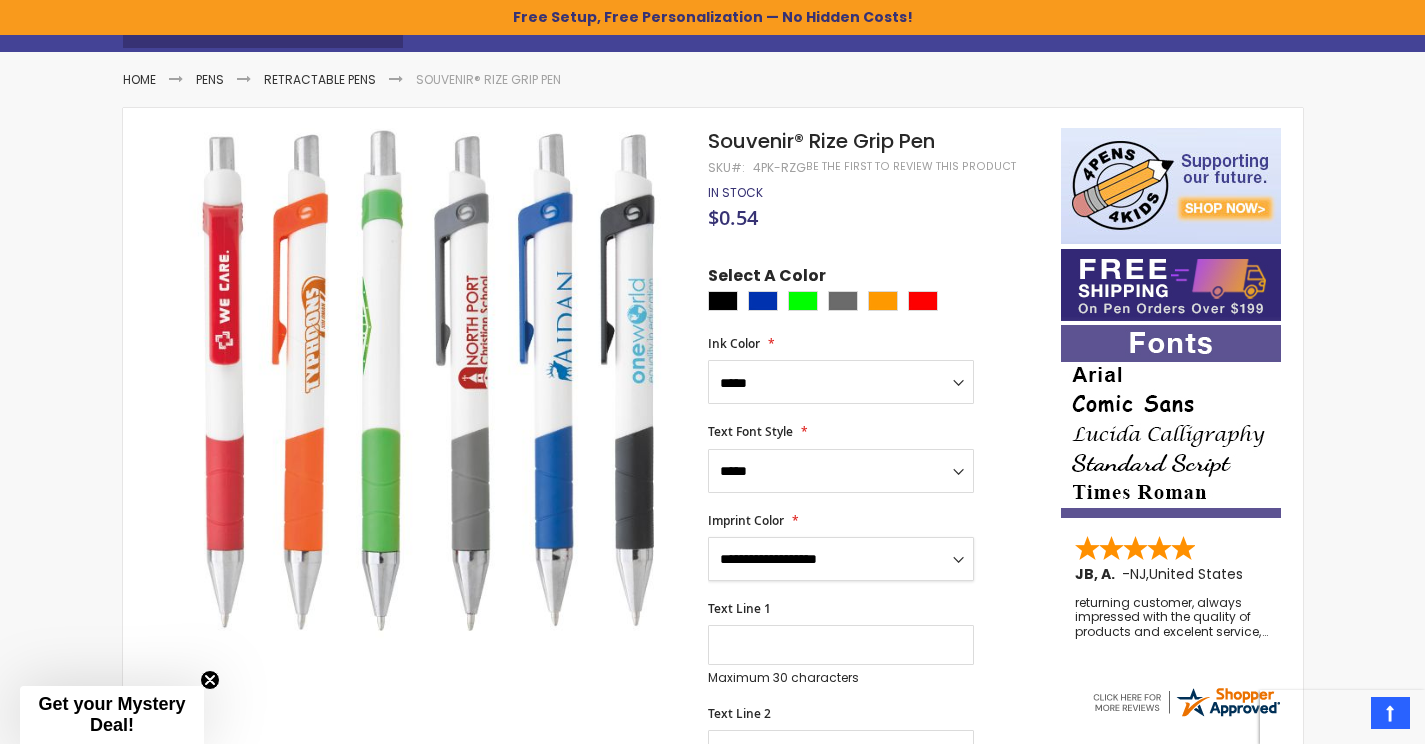 select on "*****" 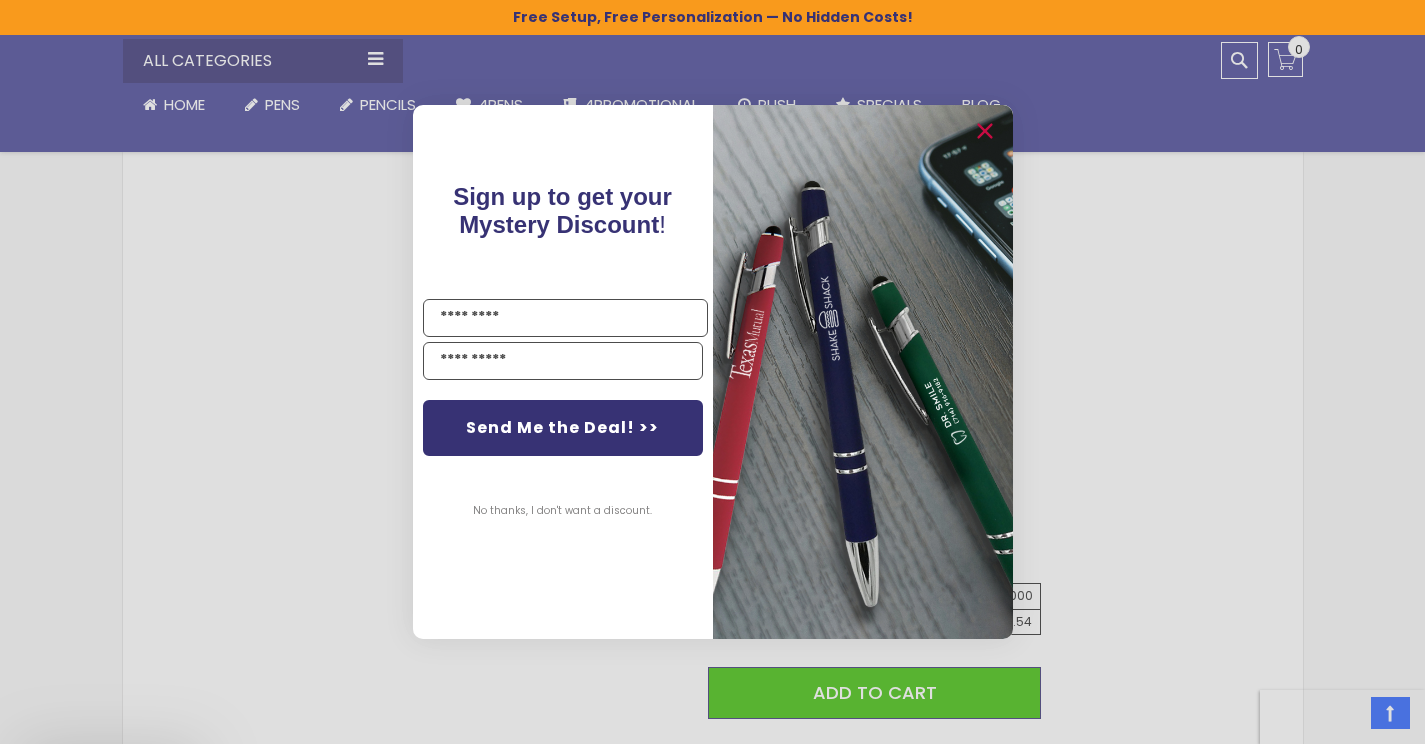 scroll, scrollTop: 898, scrollLeft: 0, axis: vertical 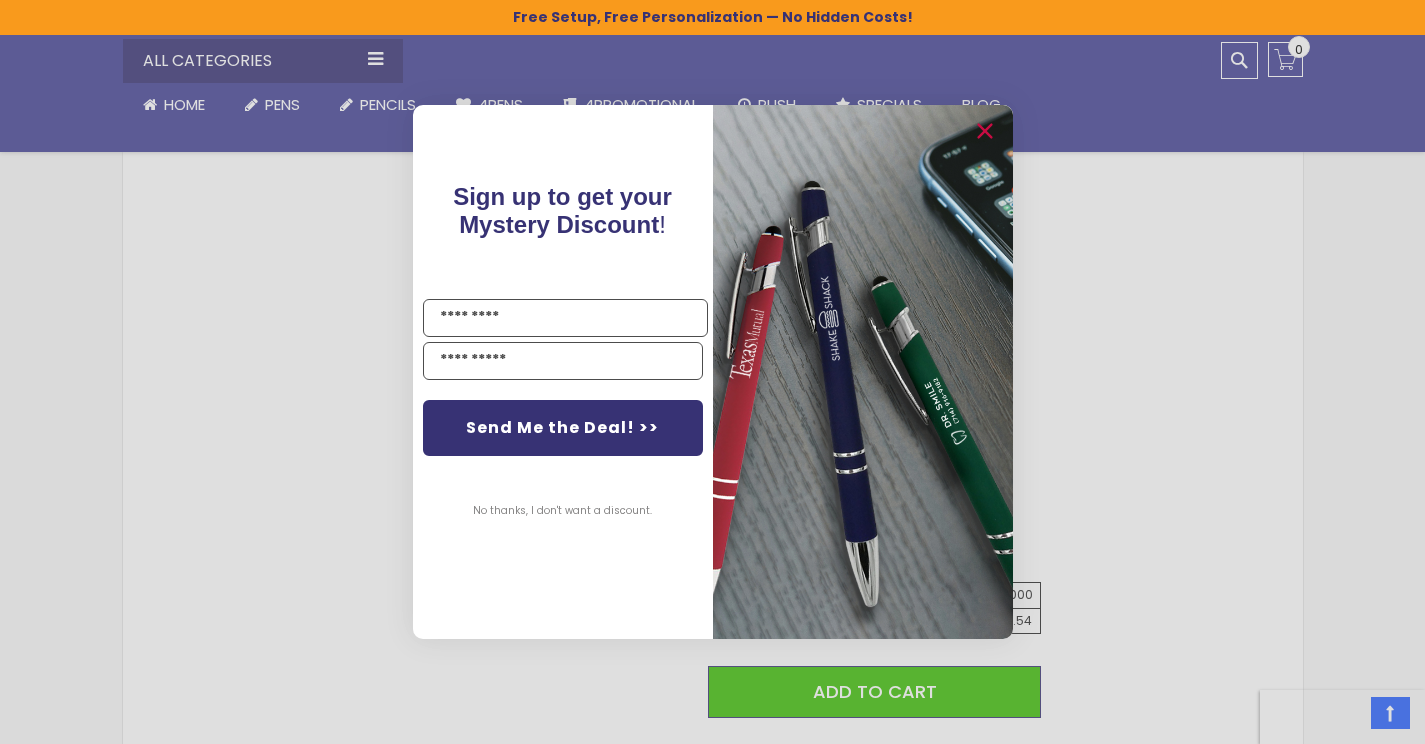 click on "Close dialog Sign up to get your Mystery Discount !
Name Send Me the Deal! >> No thanks, I don't want a discount. [REDACTED]" at bounding box center (712, 372) 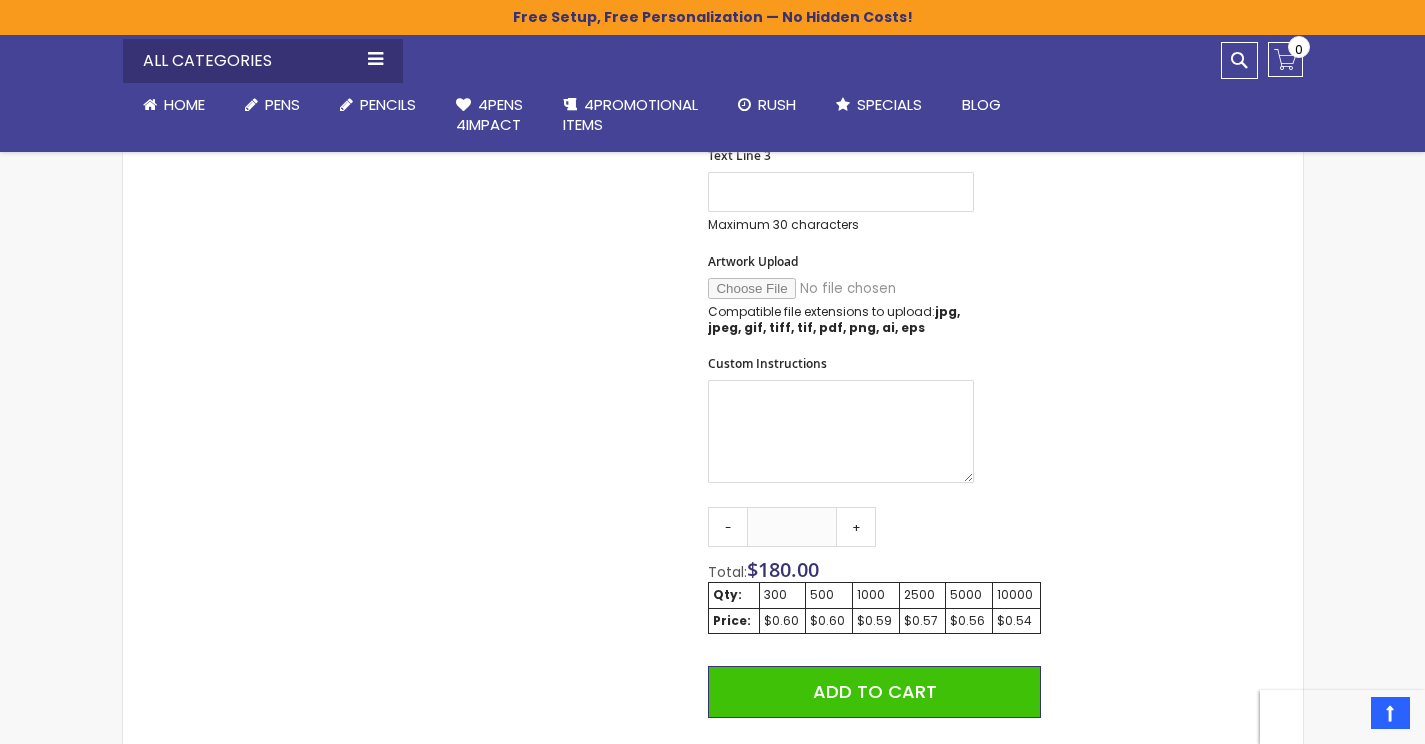 click on "Artwork Upload" at bounding box center [844, 288] 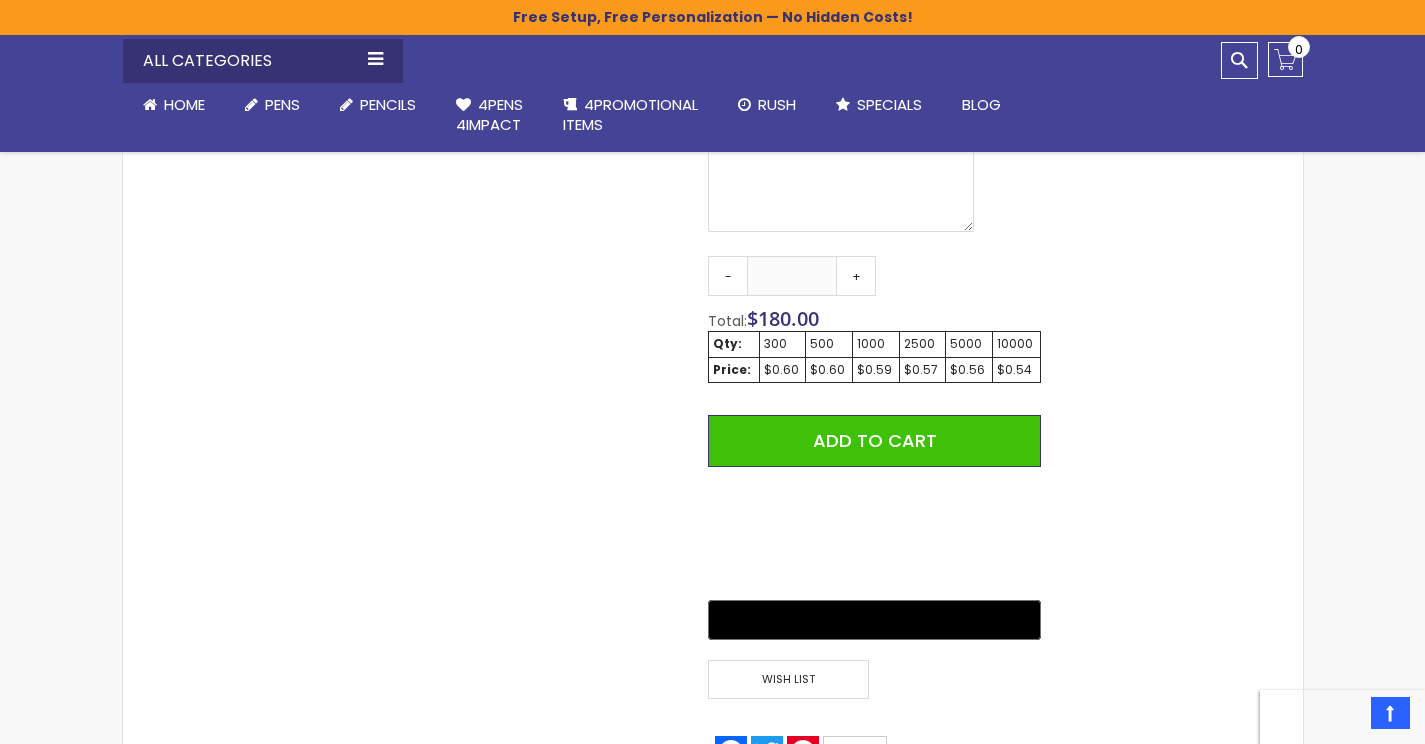 scroll, scrollTop: 1189, scrollLeft: 0, axis: vertical 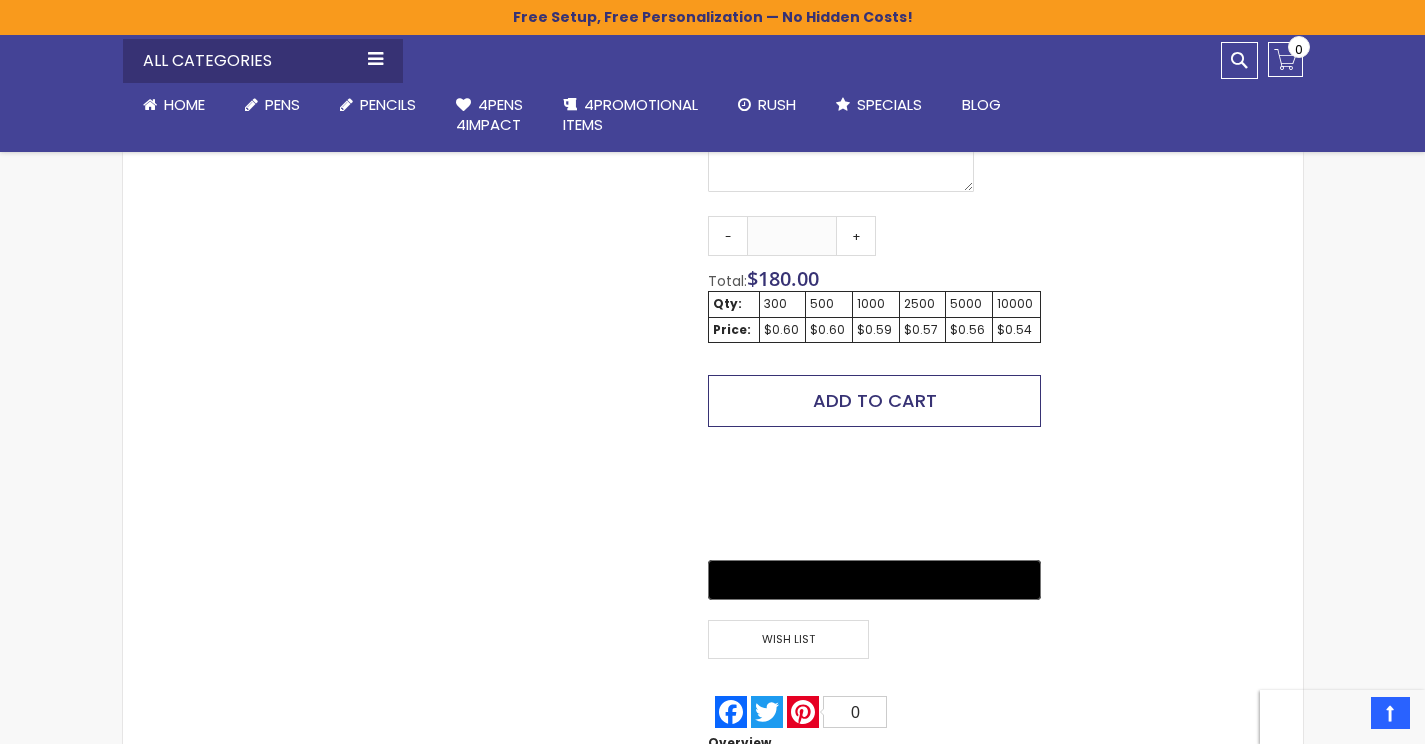 click on "Add to Cart" at bounding box center (875, 400) 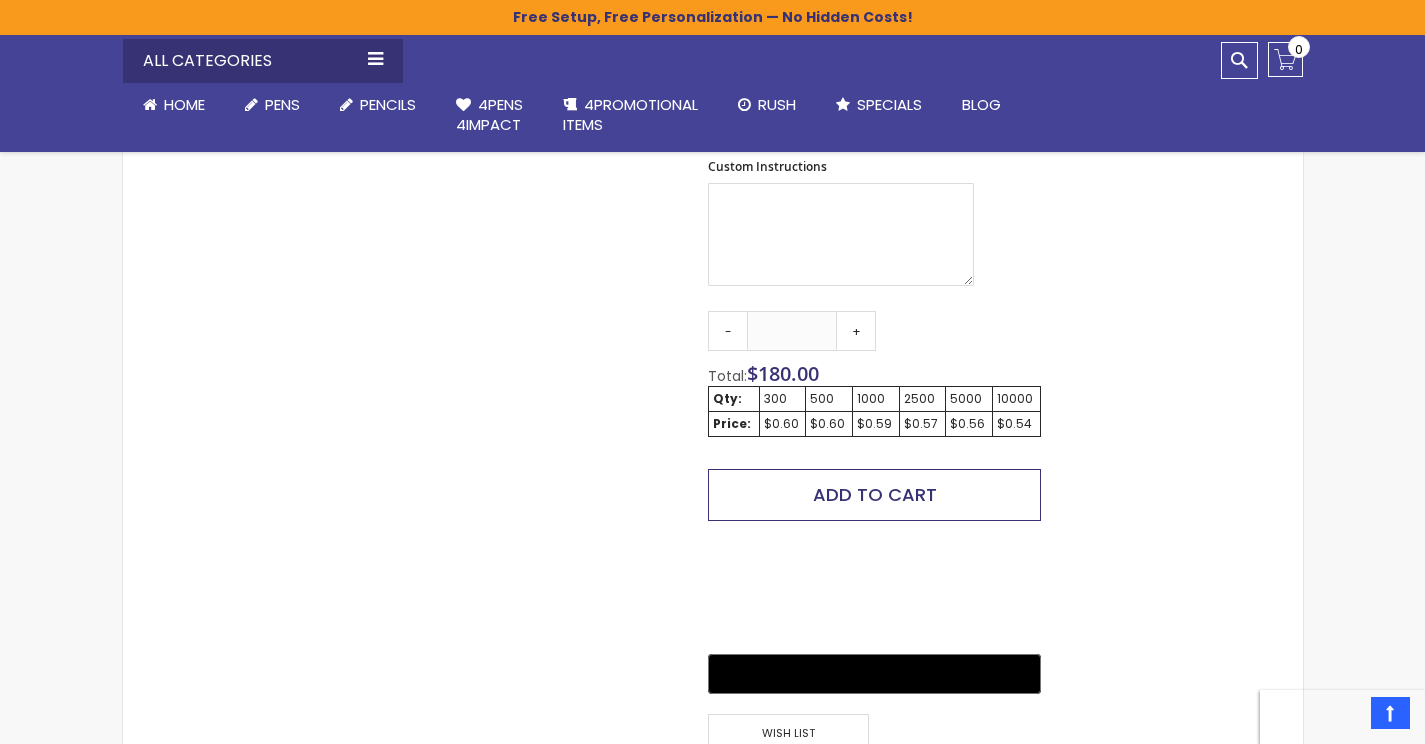 click on "Add to Cart" at bounding box center [875, 494] 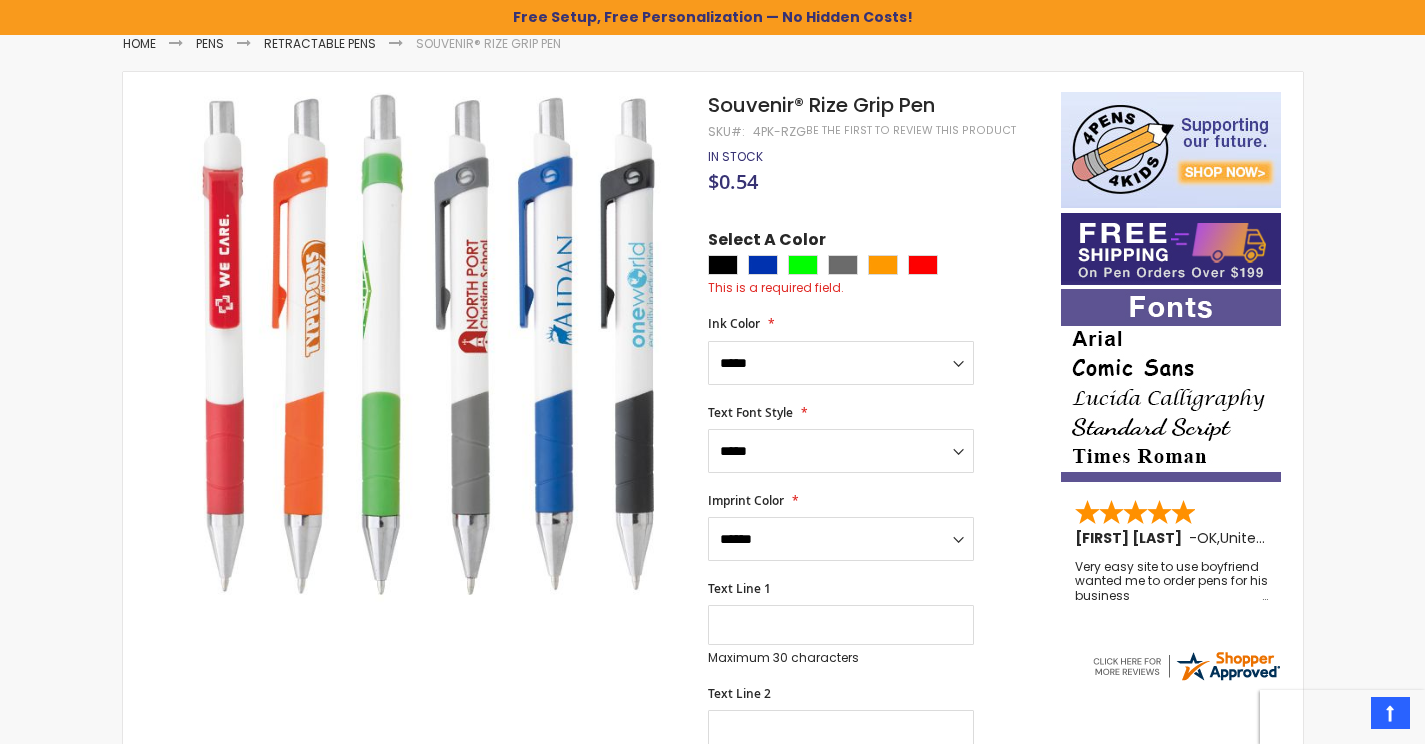 scroll, scrollTop: 285, scrollLeft: 0, axis: vertical 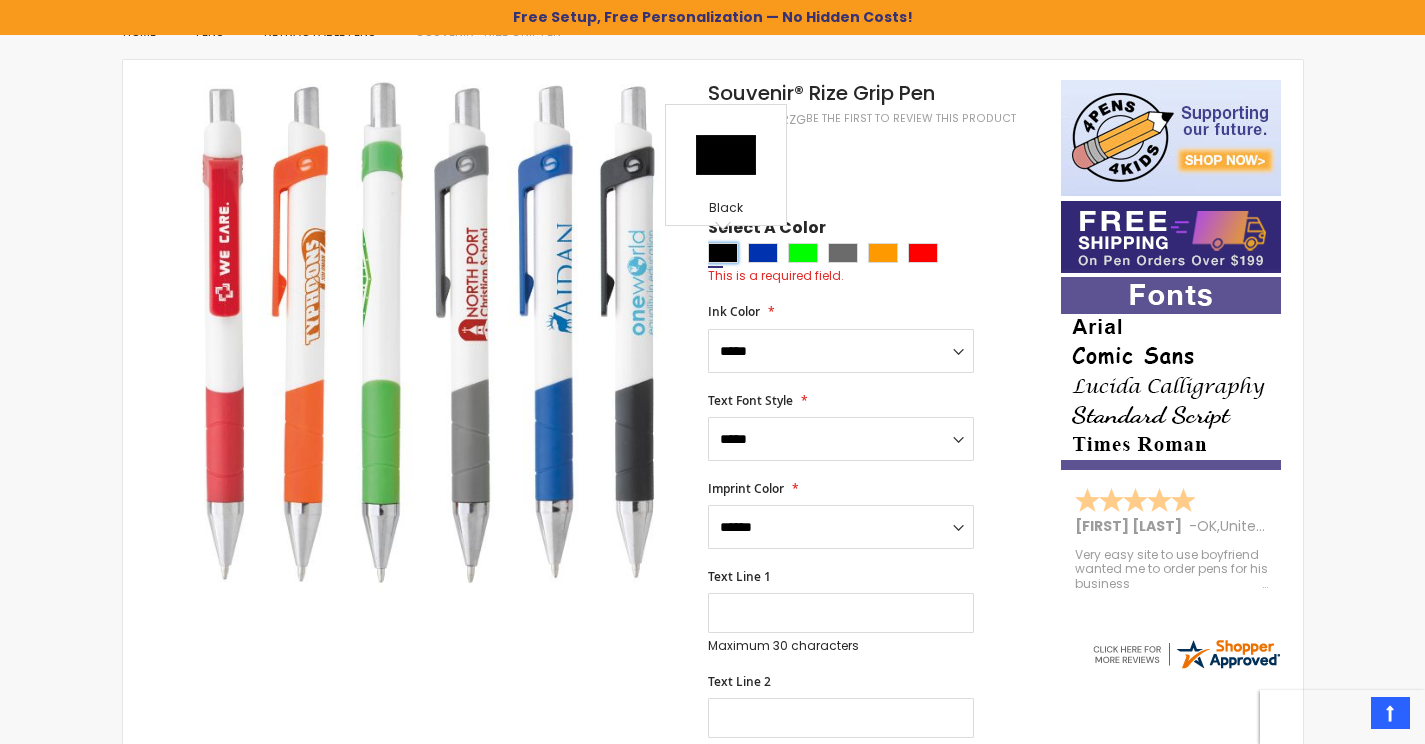 click at bounding box center [723, 253] 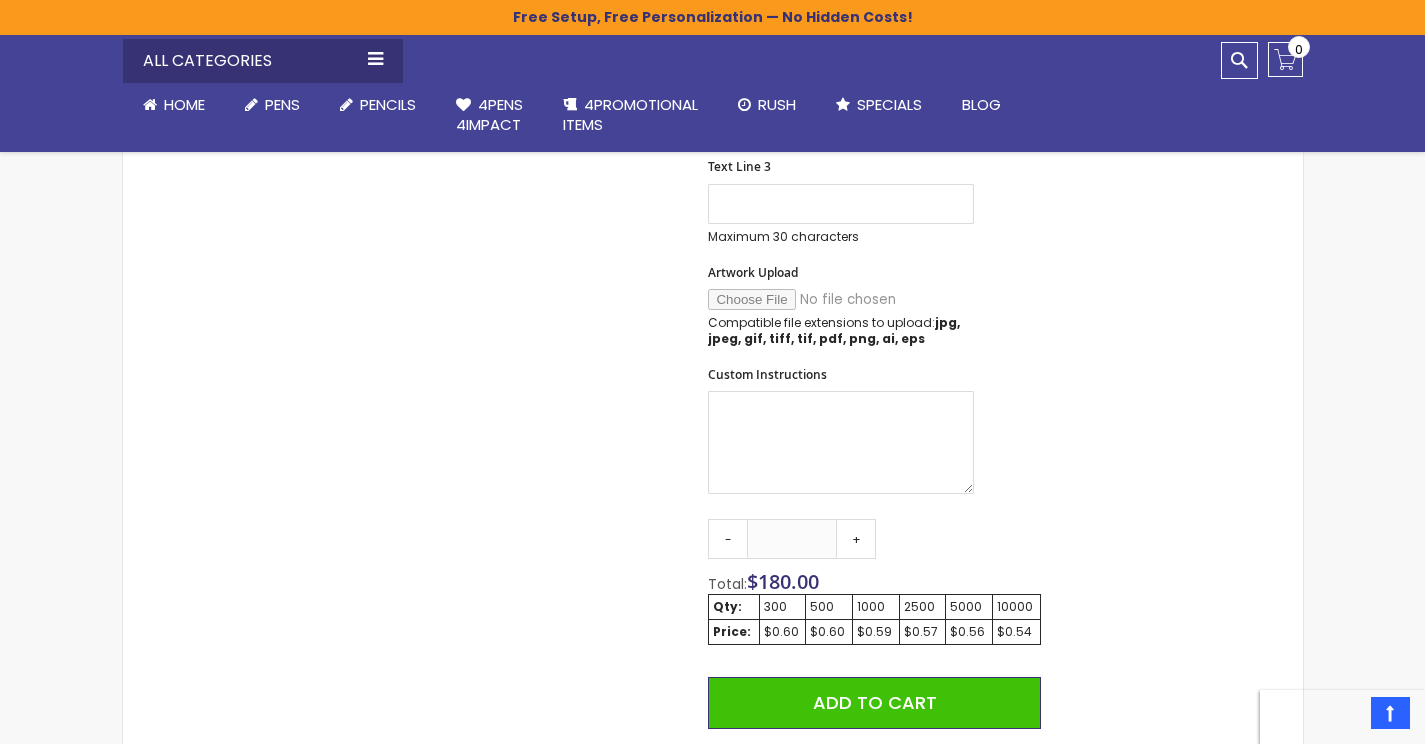 scroll, scrollTop: 905, scrollLeft: 0, axis: vertical 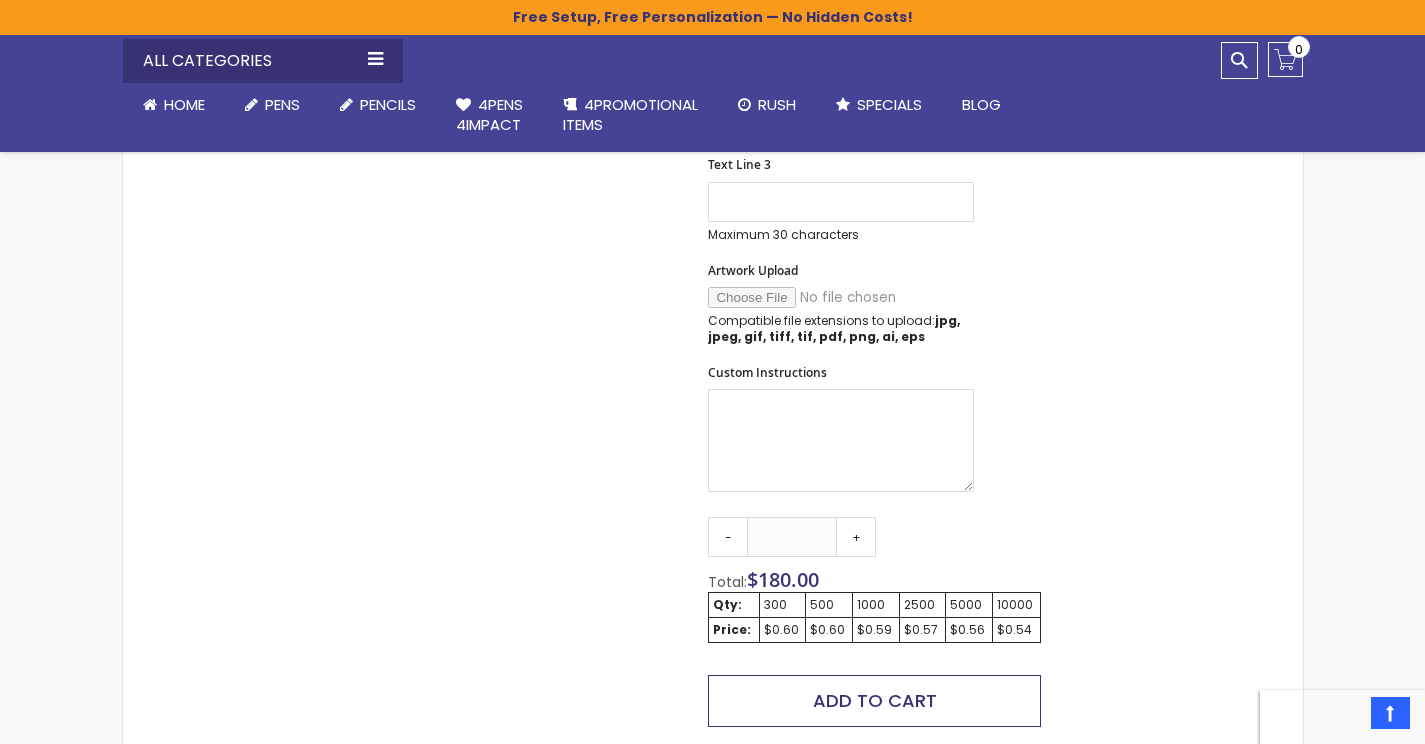 click on "Add to Cart" at bounding box center [874, 701] 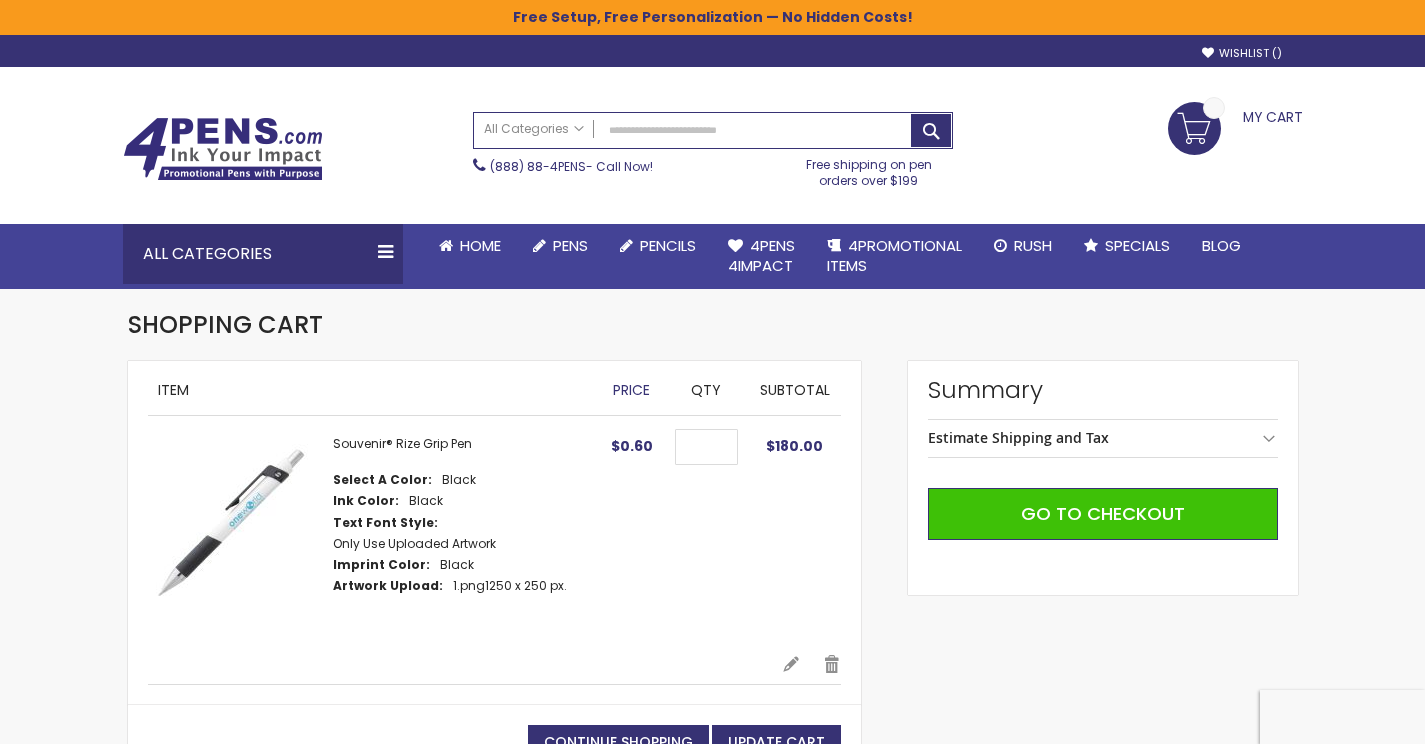 scroll, scrollTop: 0, scrollLeft: 0, axis: both 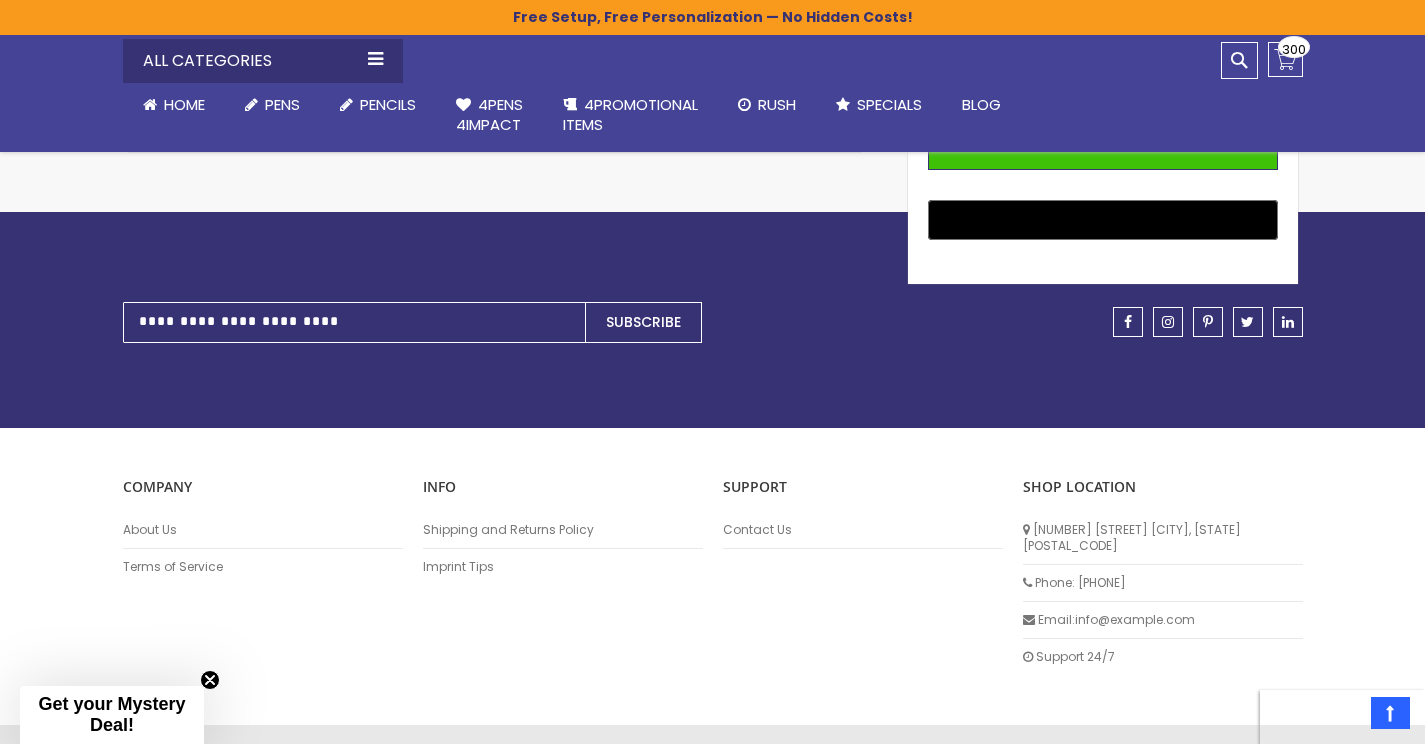 click on "Get your Mystery Deal!" at bounding box center (111, 714) 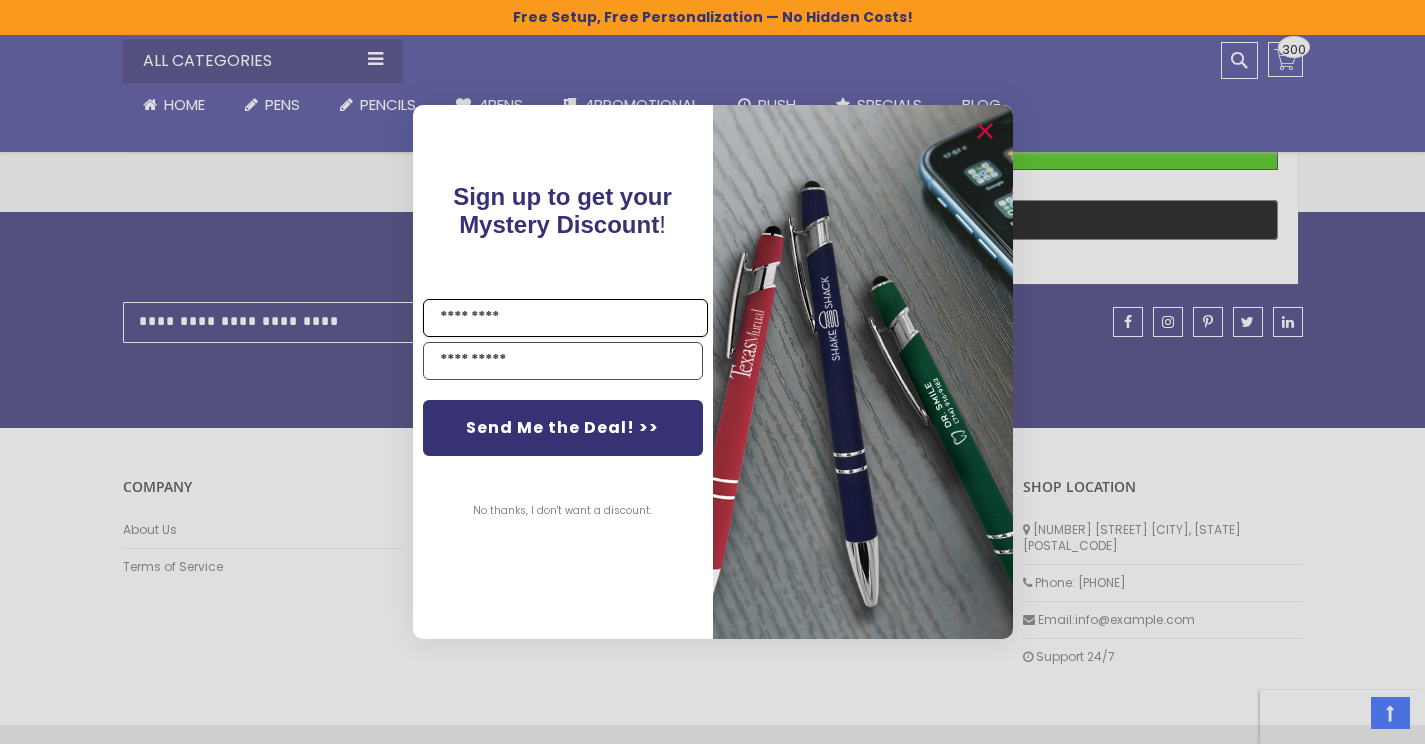 click on "Name" at bounding box center (565, 318) 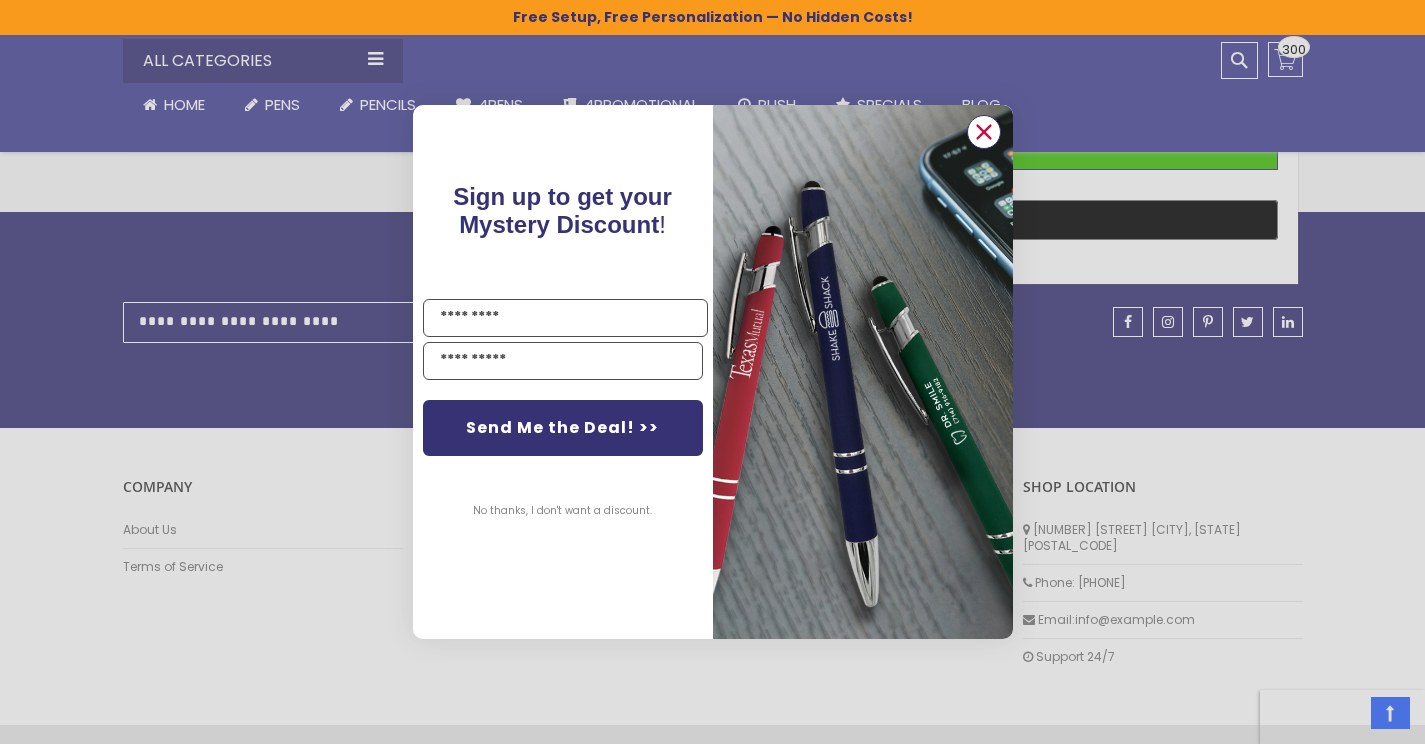 click 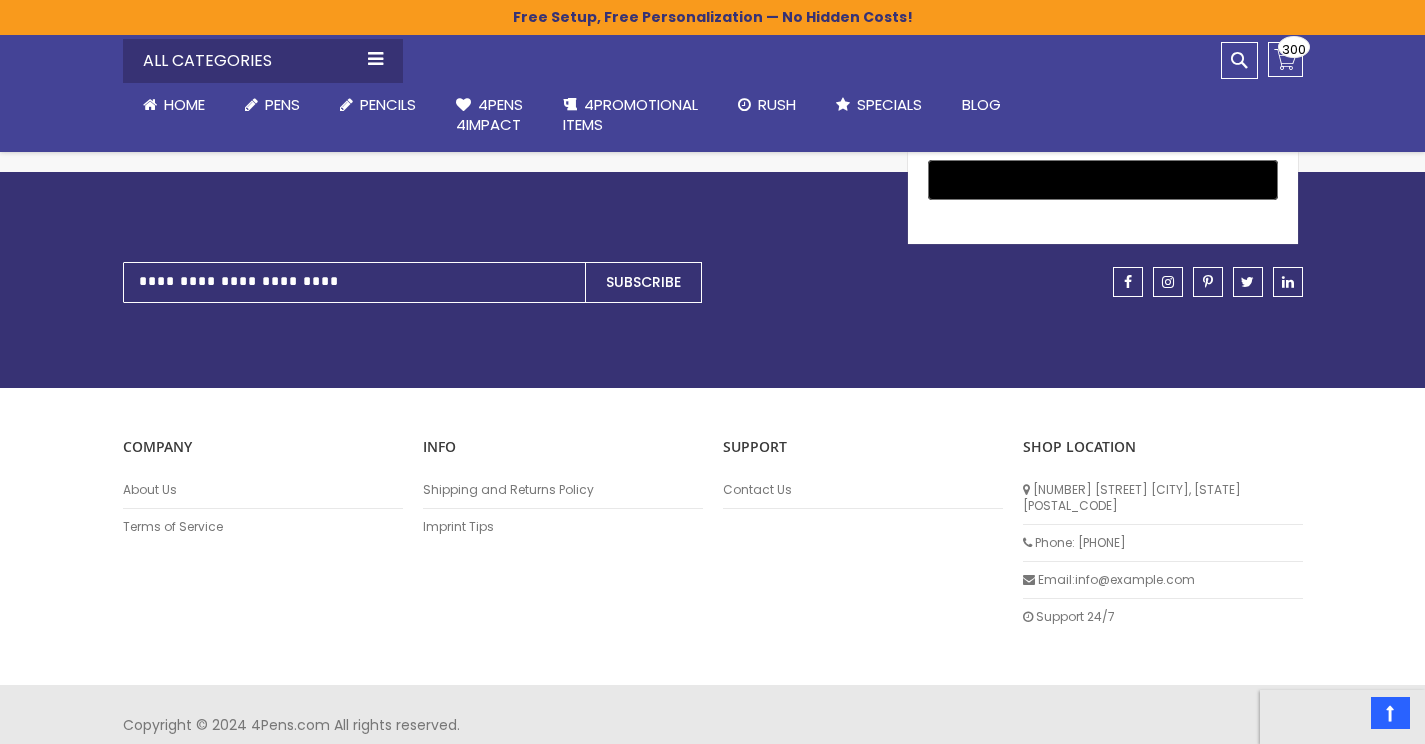 scroll, scrollTop: 900, scrollLeft: 0, axis: vertical 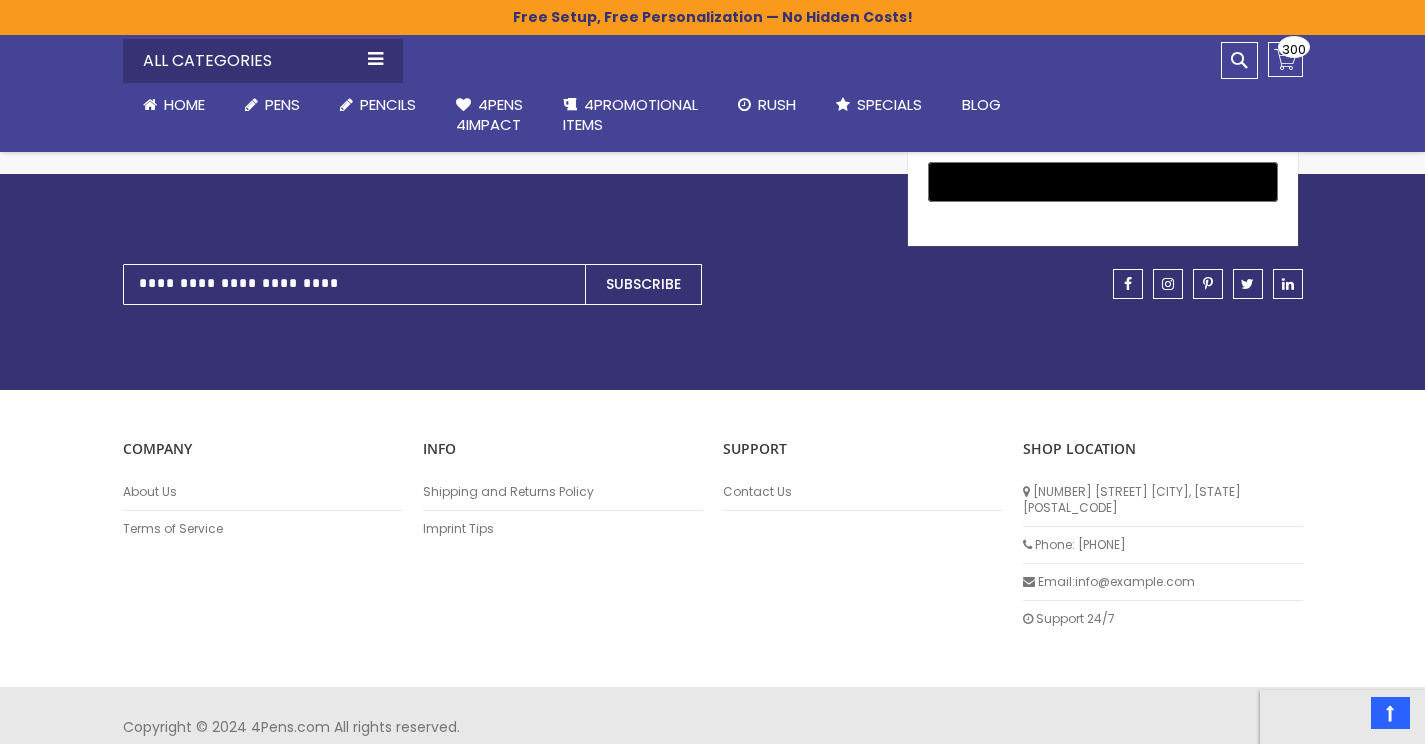 click on "Support 24/7" at bounding box center [1163, 619] 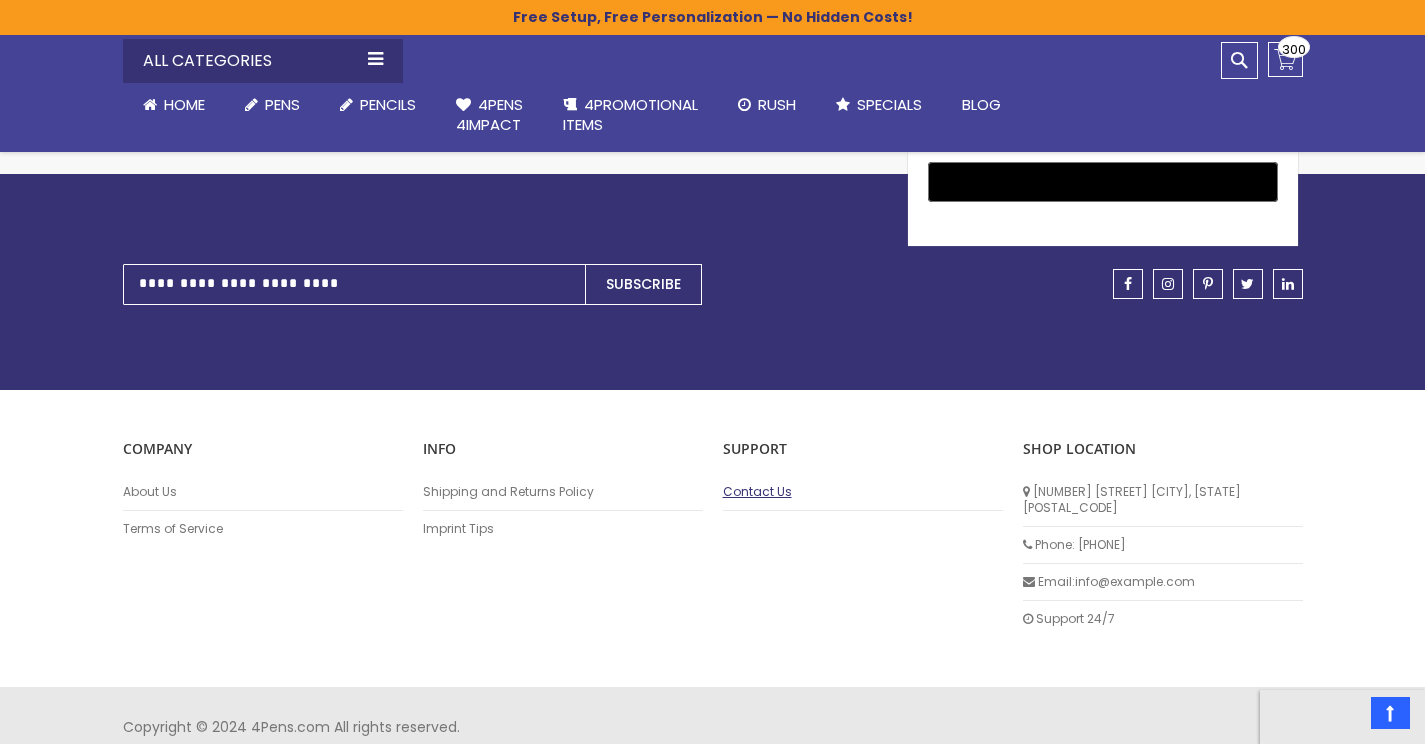 click on "Contact Us" at bounding box center [863, 492] 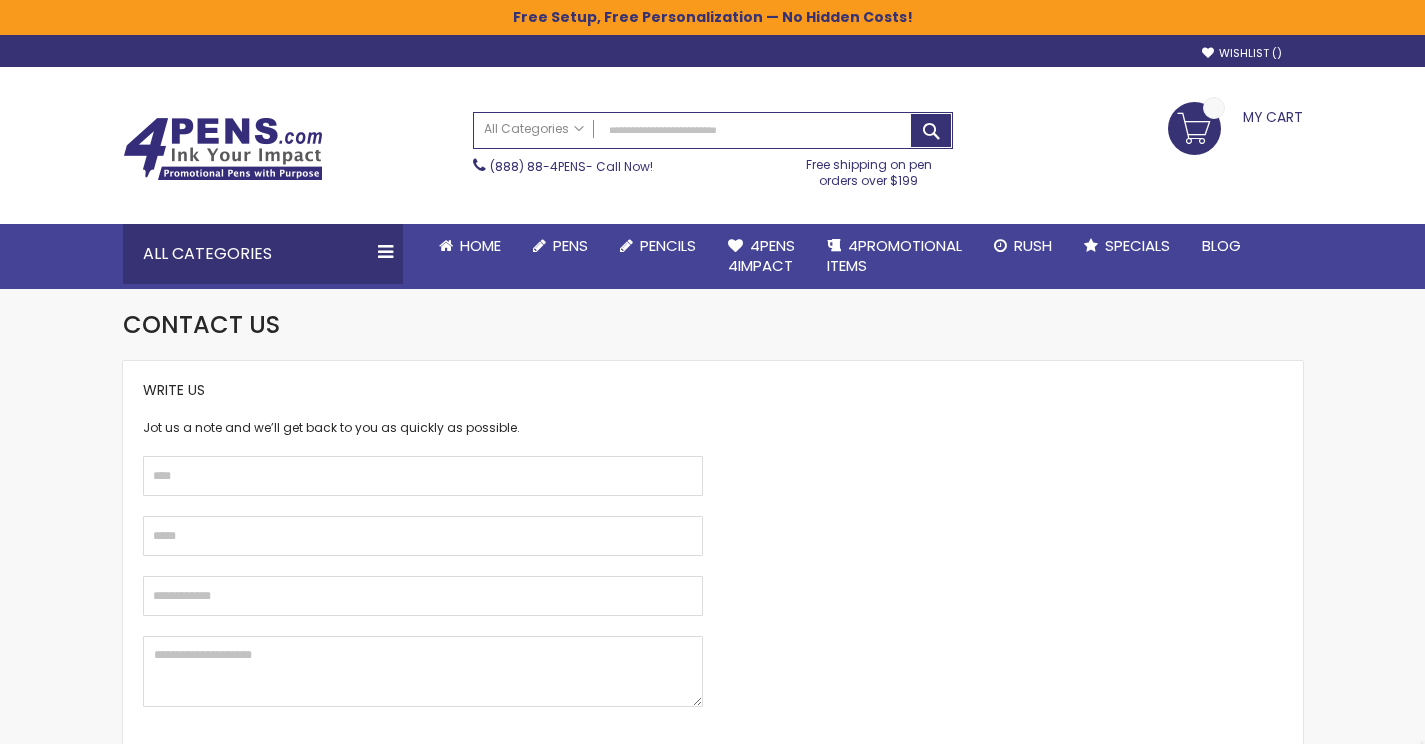 scroll, scrollTop: 0, scrollLeft: 0, axis: both 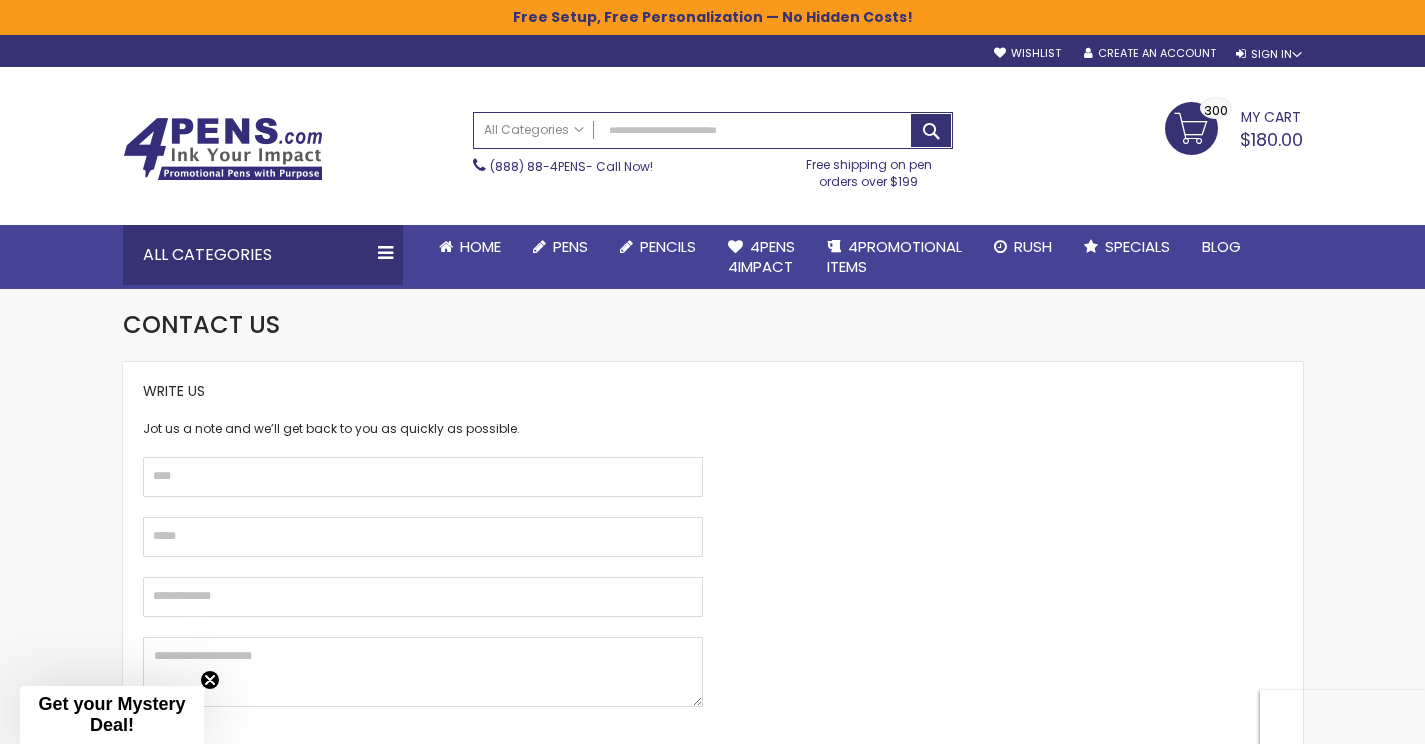 click on "My Cart
$180.00
300
300
items" at bounding box center (1234, 127) 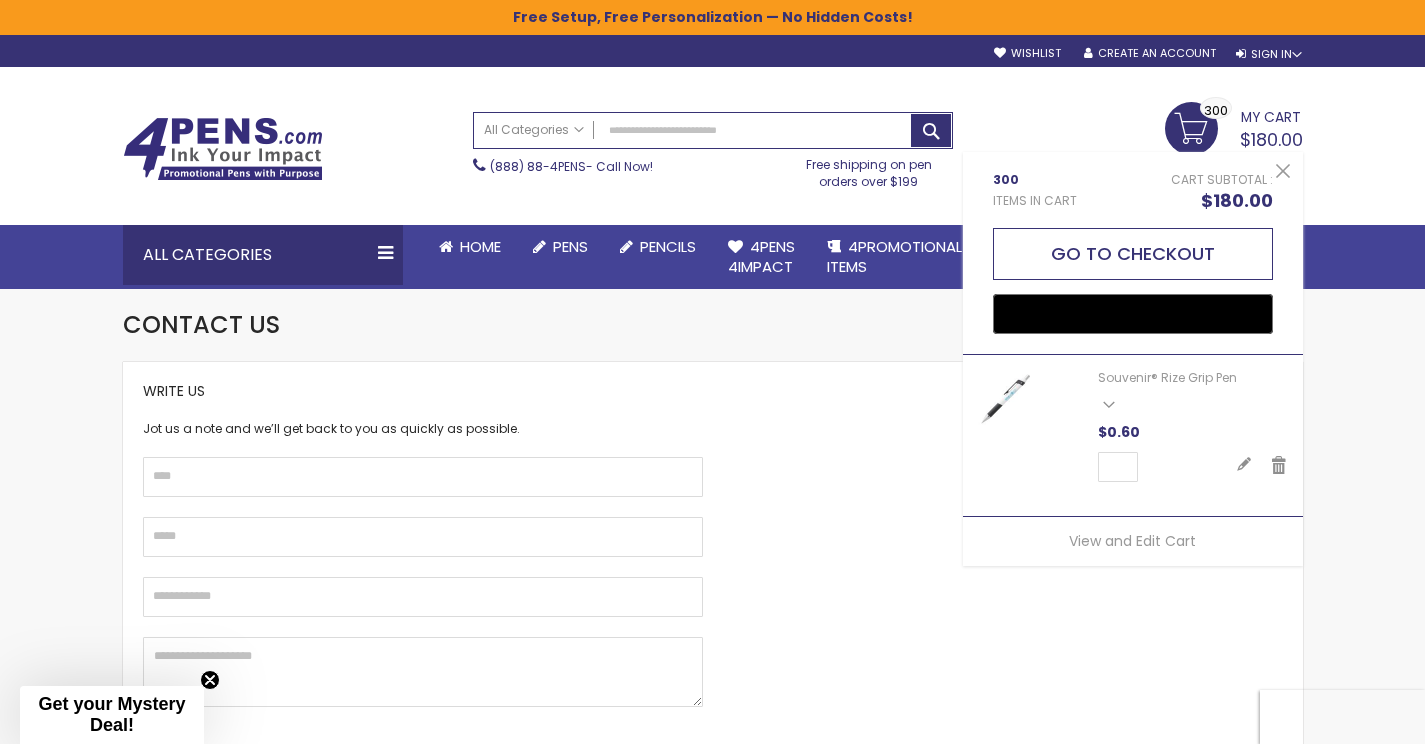 click on "Go to Checkout" at bounding box center (1133, 254) 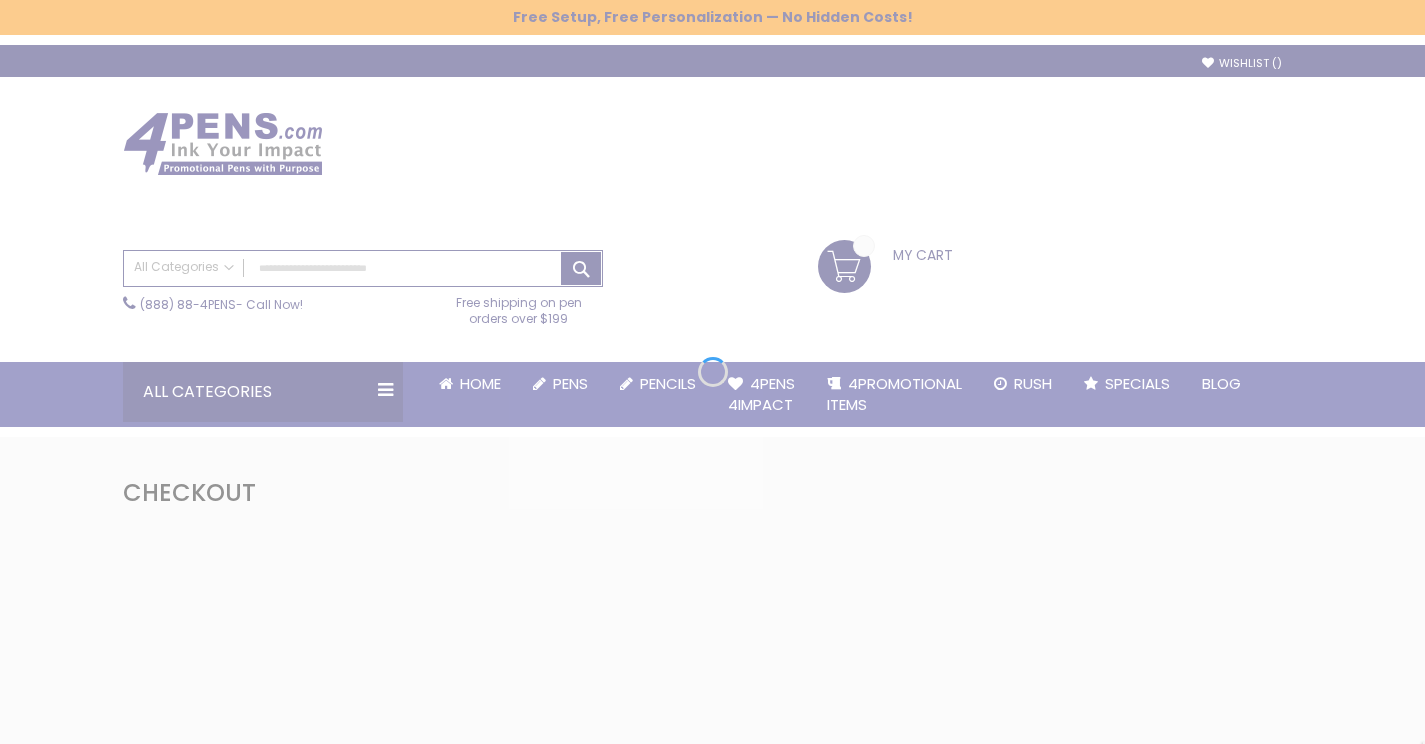 scroll, scrollTop: 0, scrollLeft: 0, axis: both 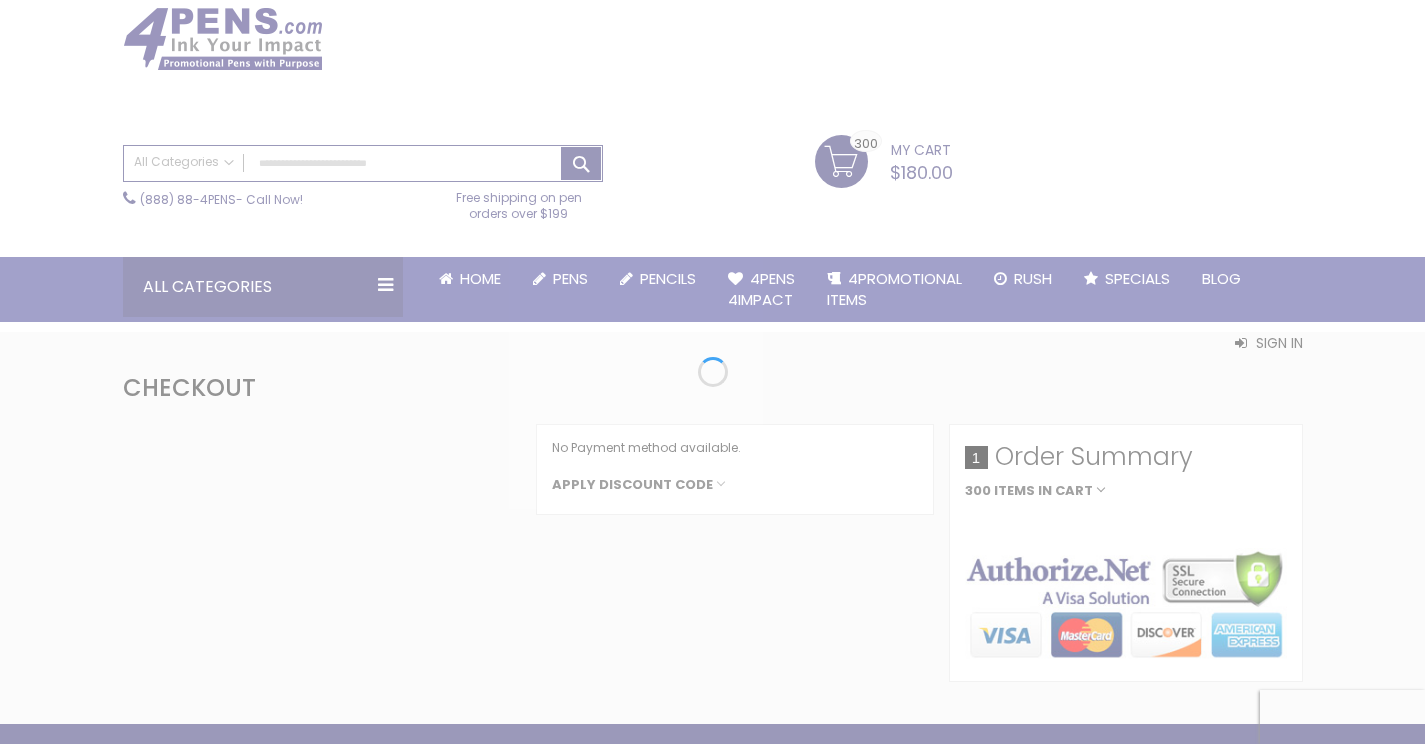select on "*" 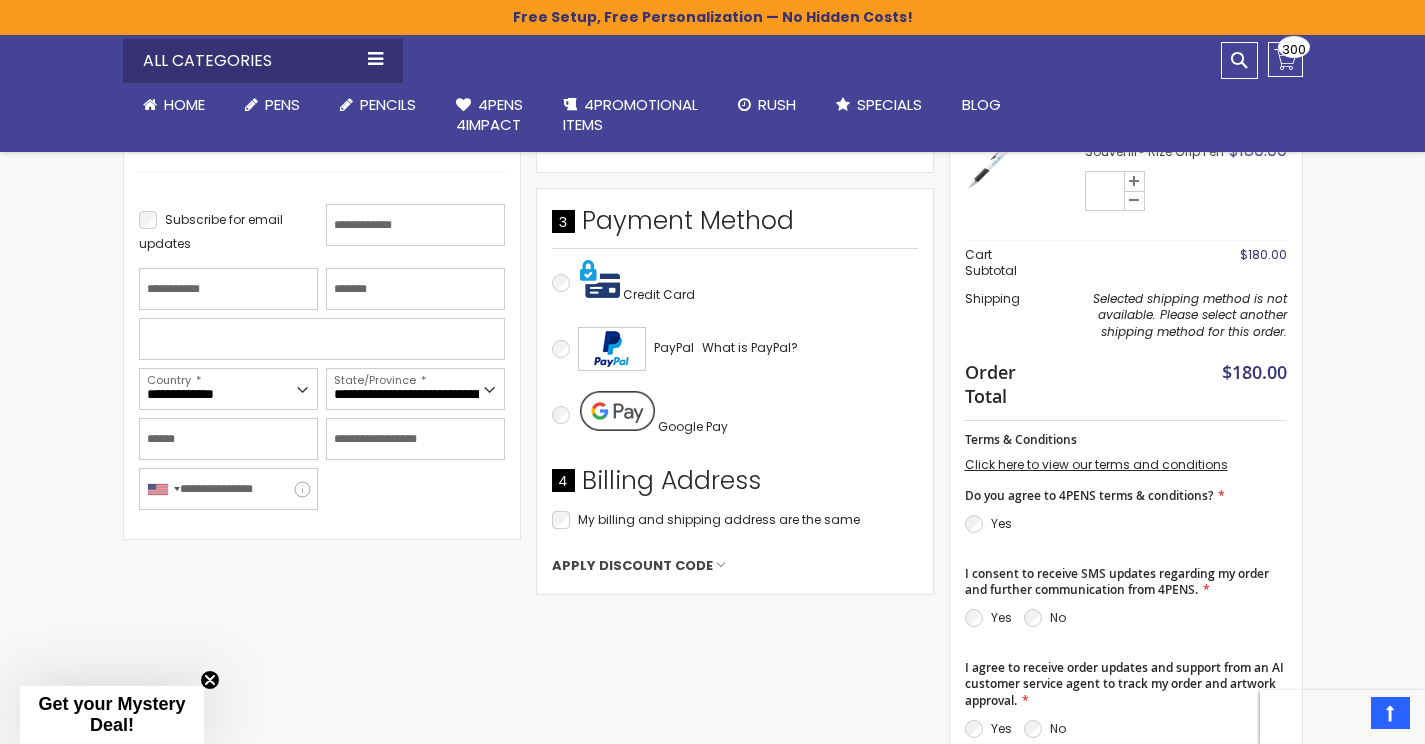 scroll, scrollTop: 427, scrollLeft: 0, axis: vertical 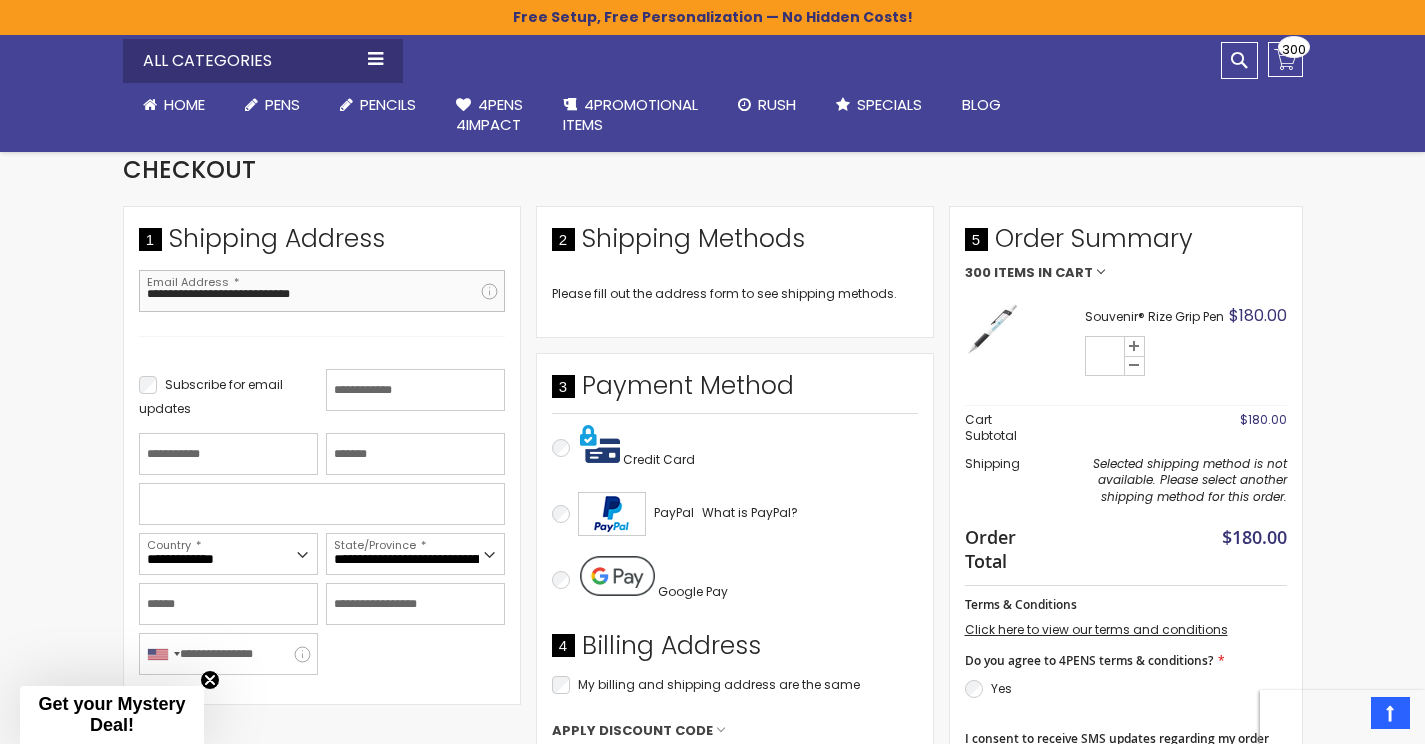type on "**********" 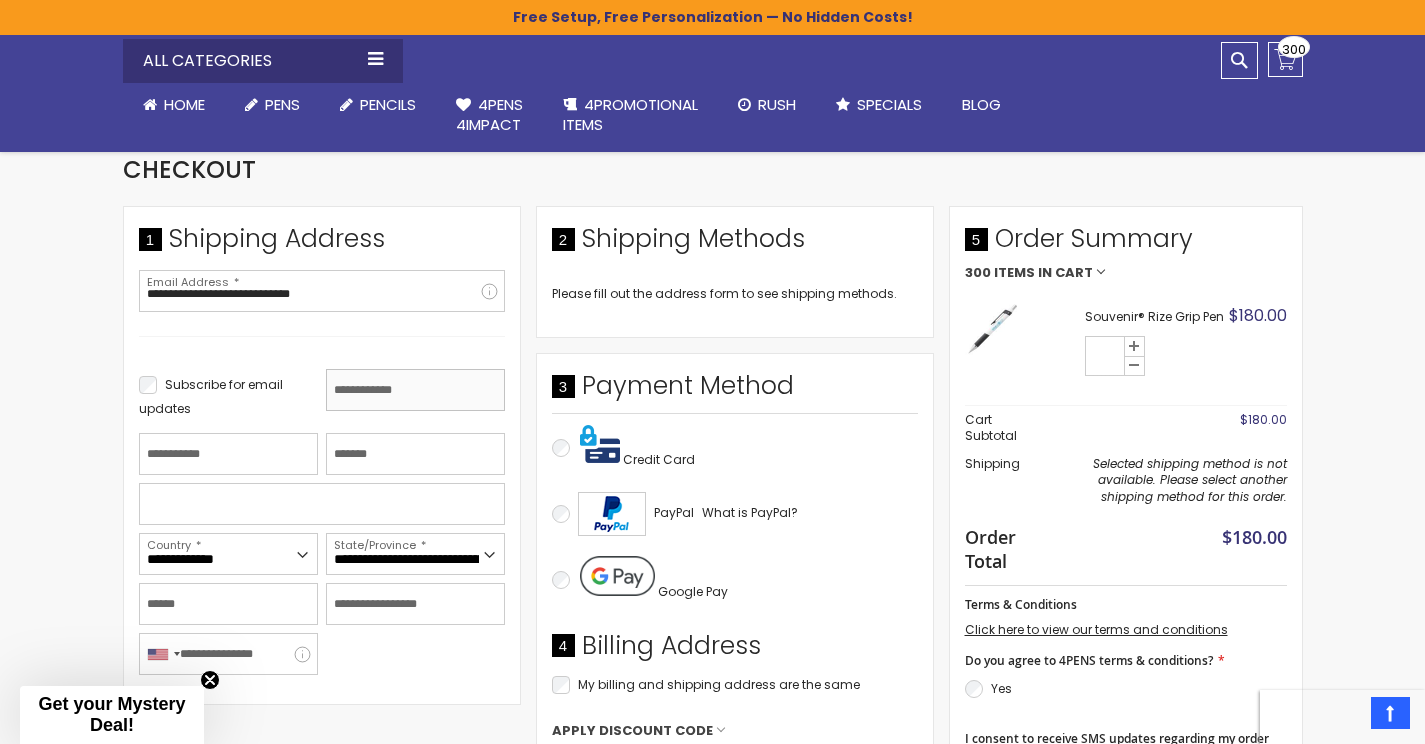 click on "First Name" at bounding box center [415, 390] 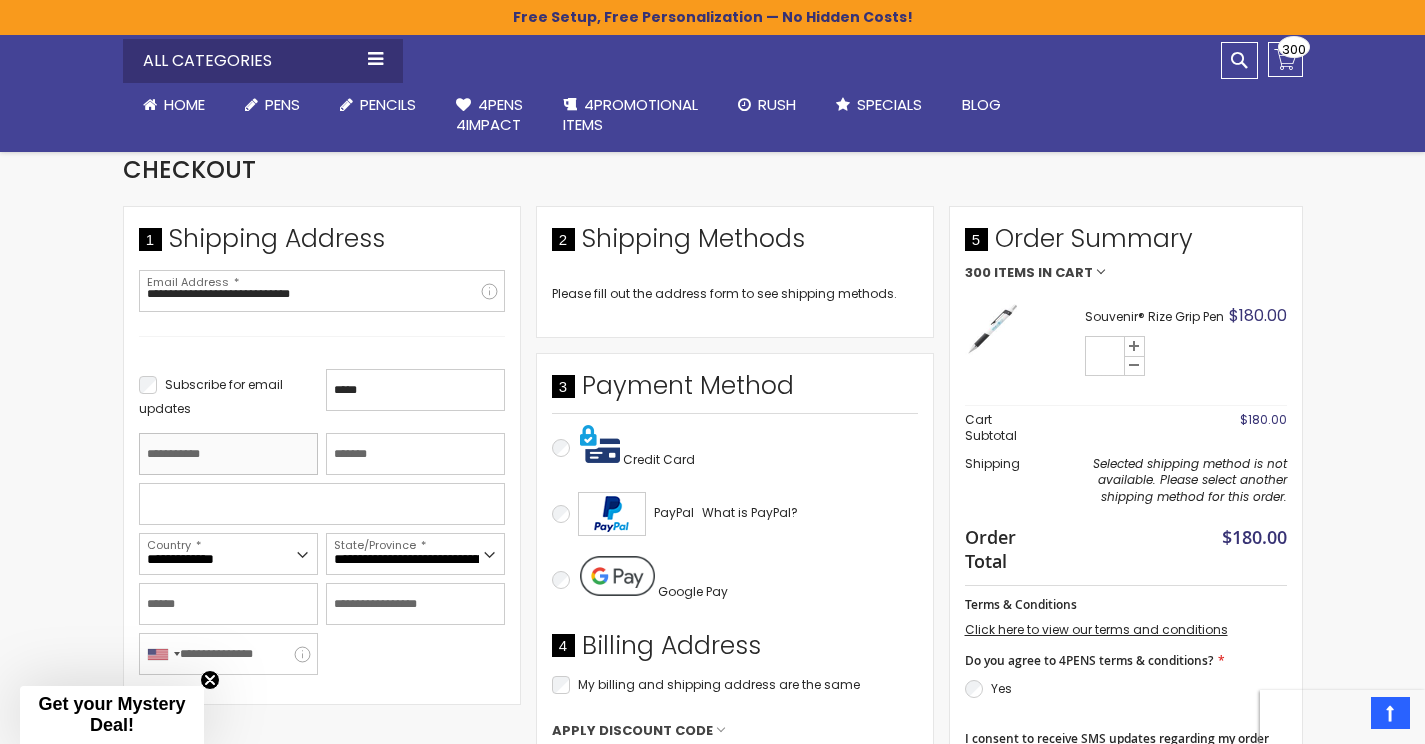 type on "****" 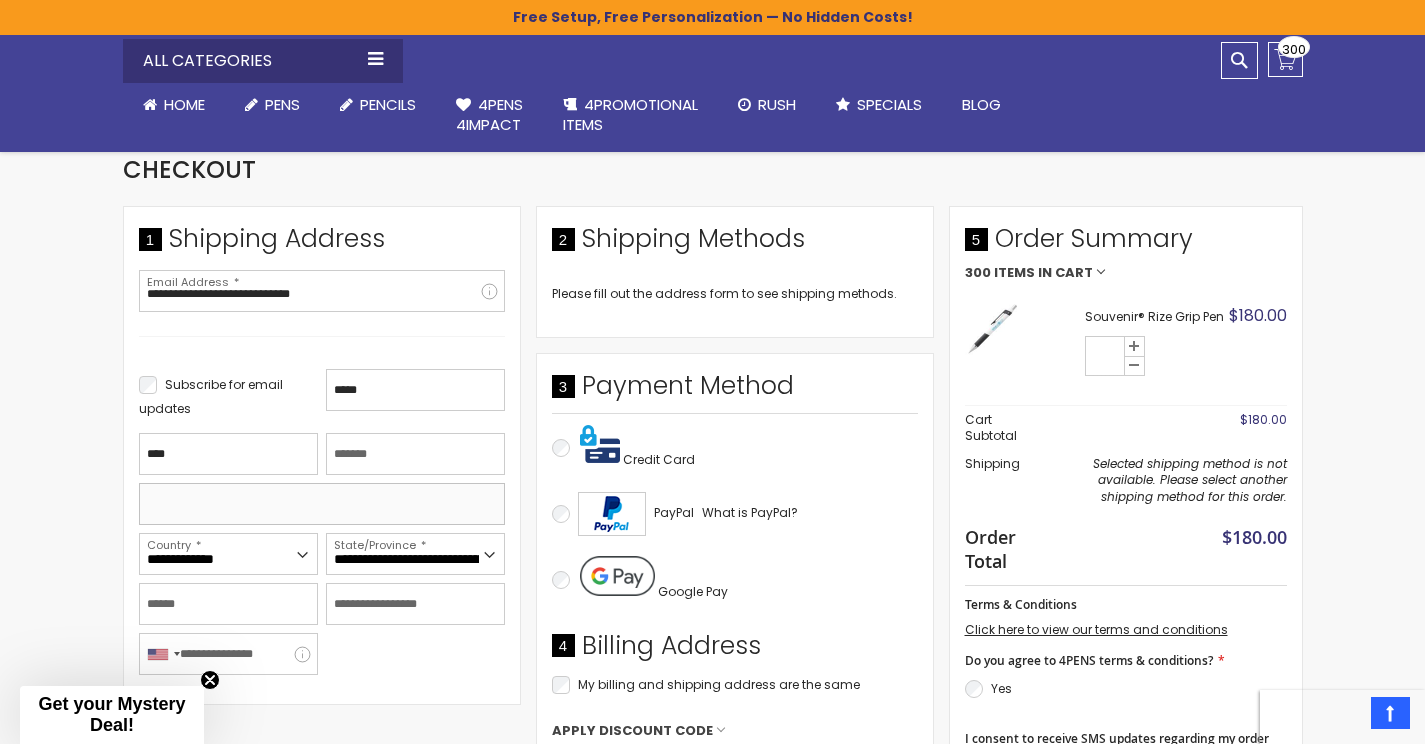 type on "**********" 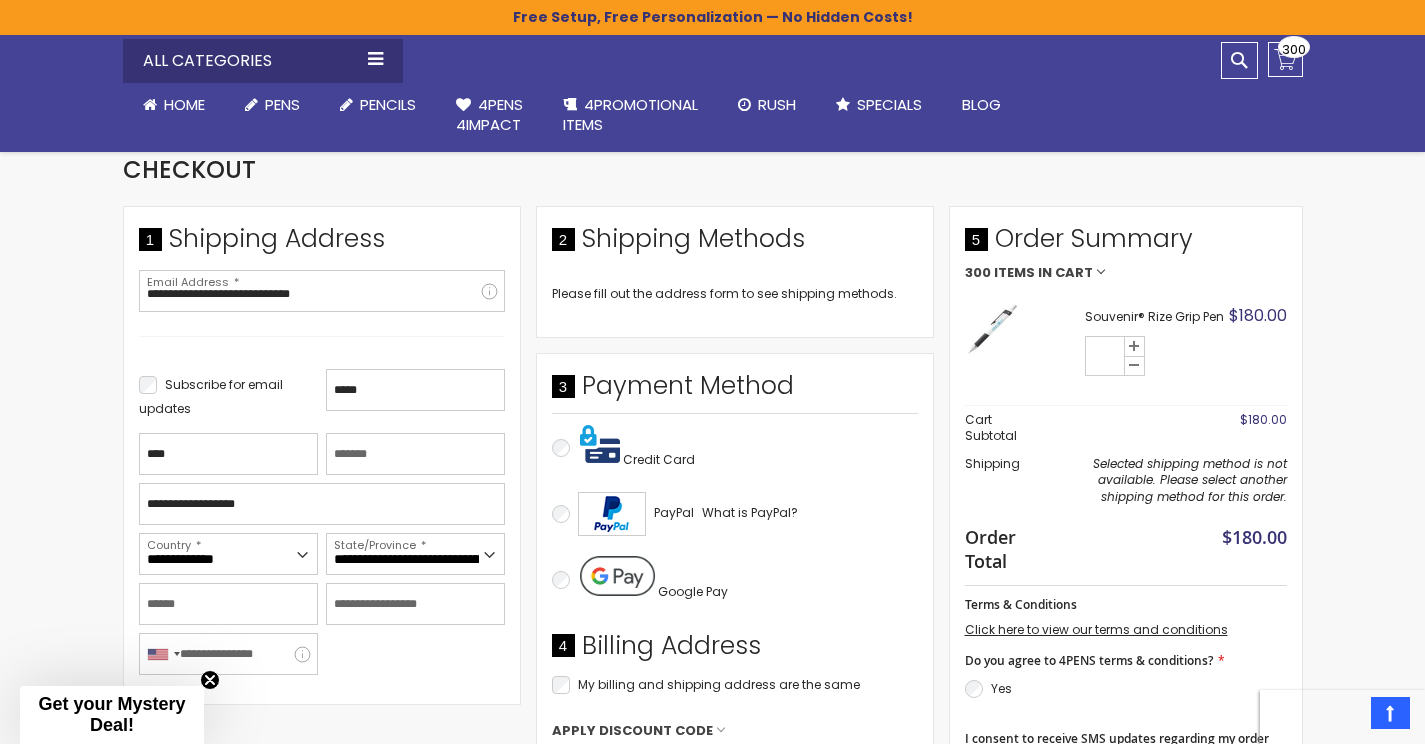 select on "*" 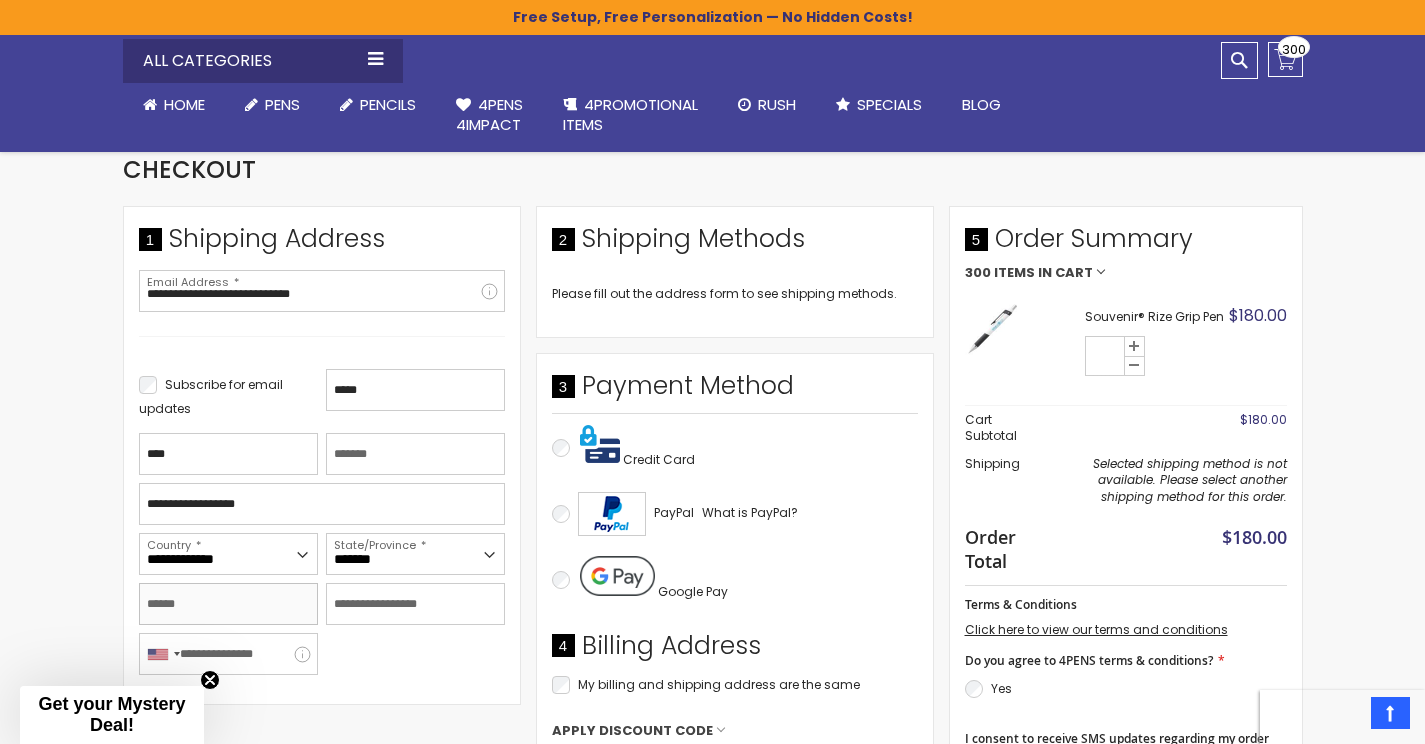 type on "**********" 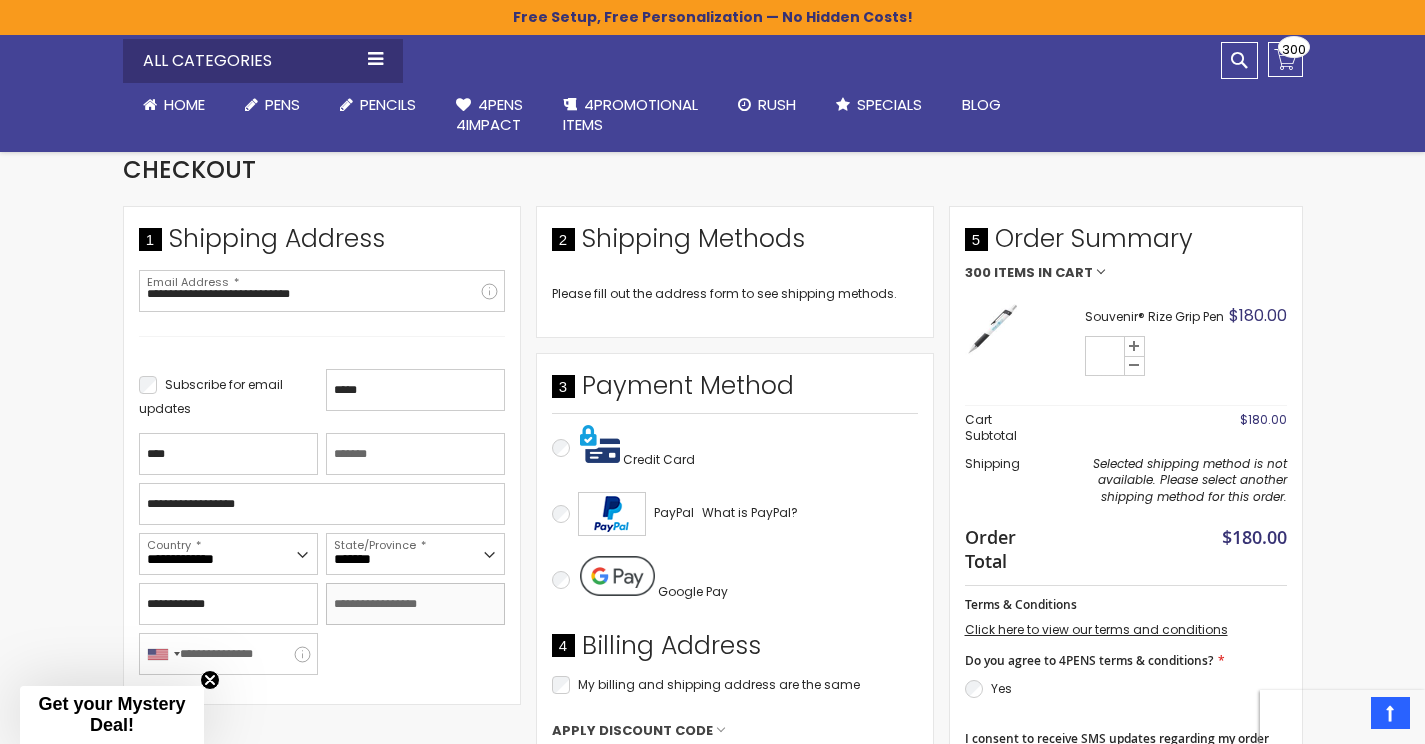 type on "*****" 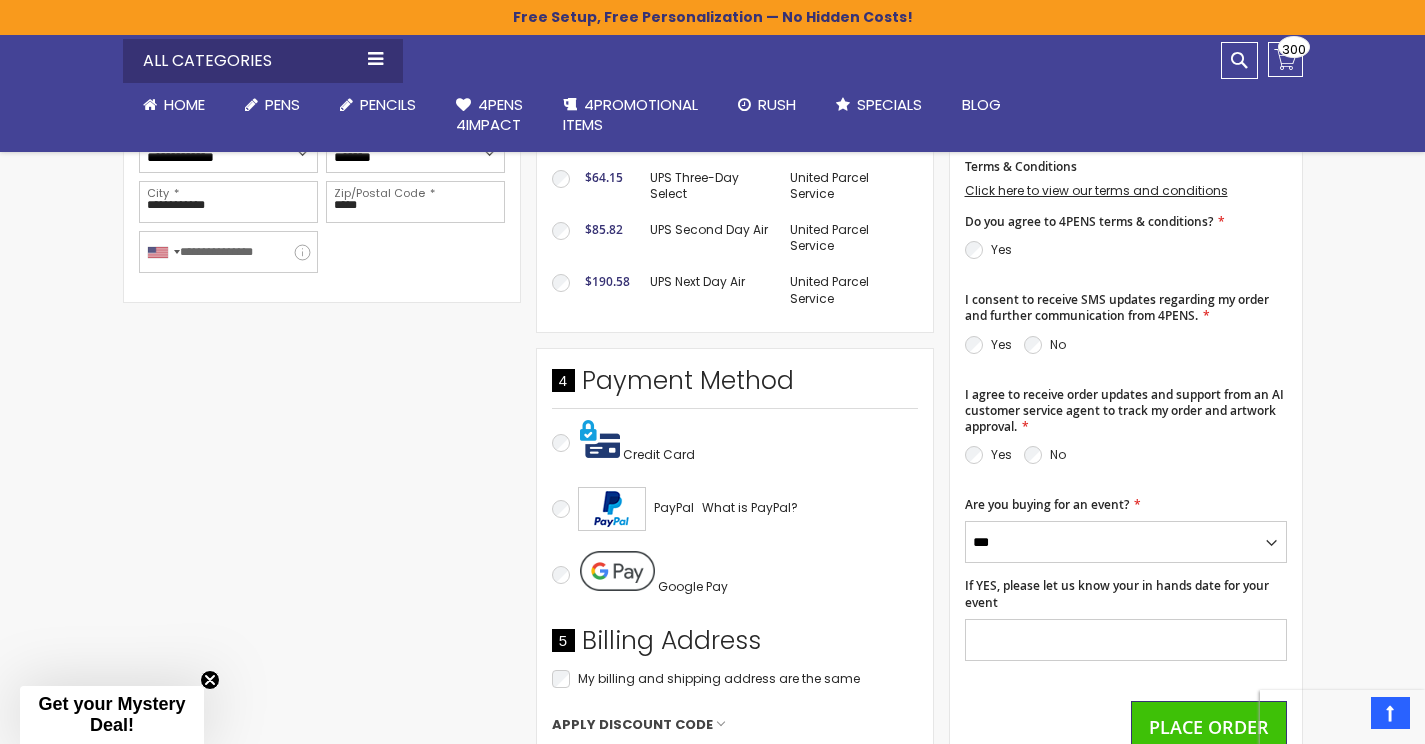 scroll, scrollTop: 770, scrollLeft: 0, axis: vertical 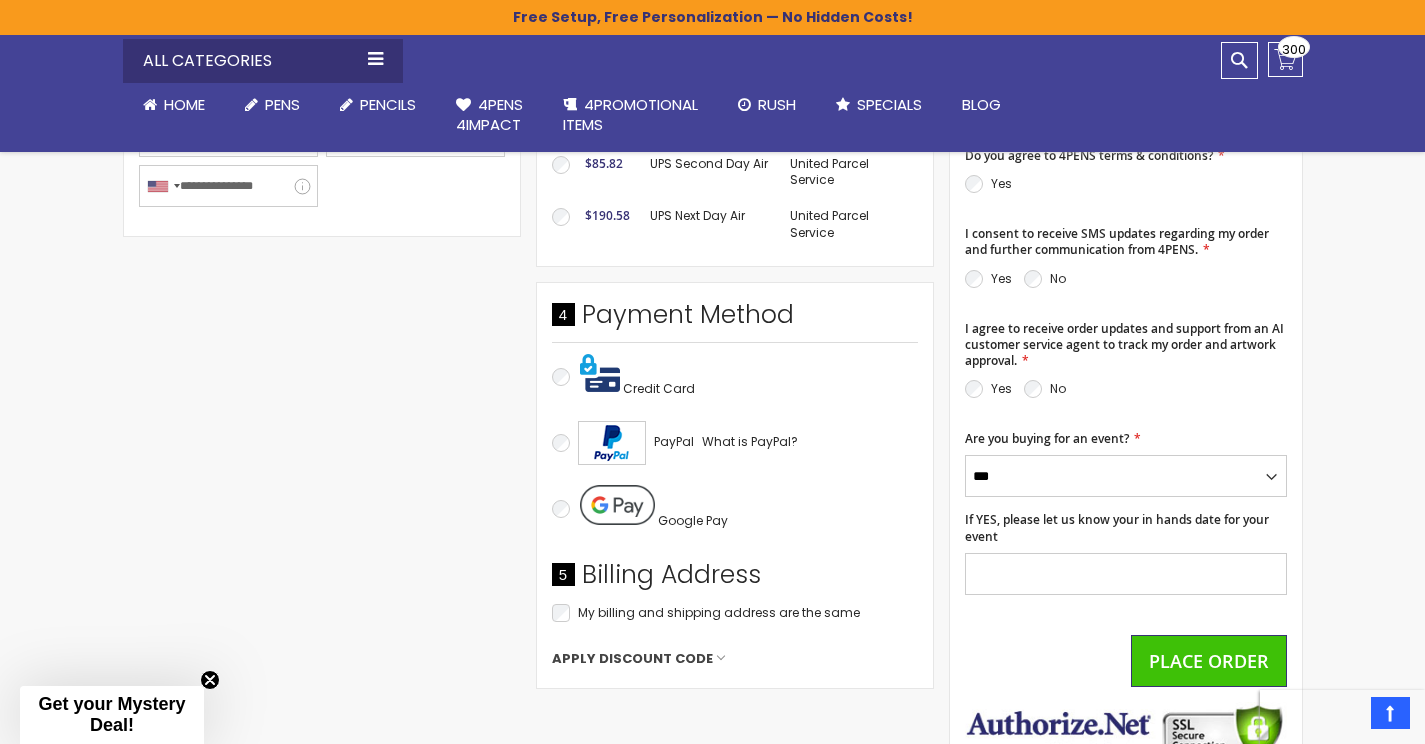 click on "Get your Mystery Deal!" at bounding box center (111, 714) 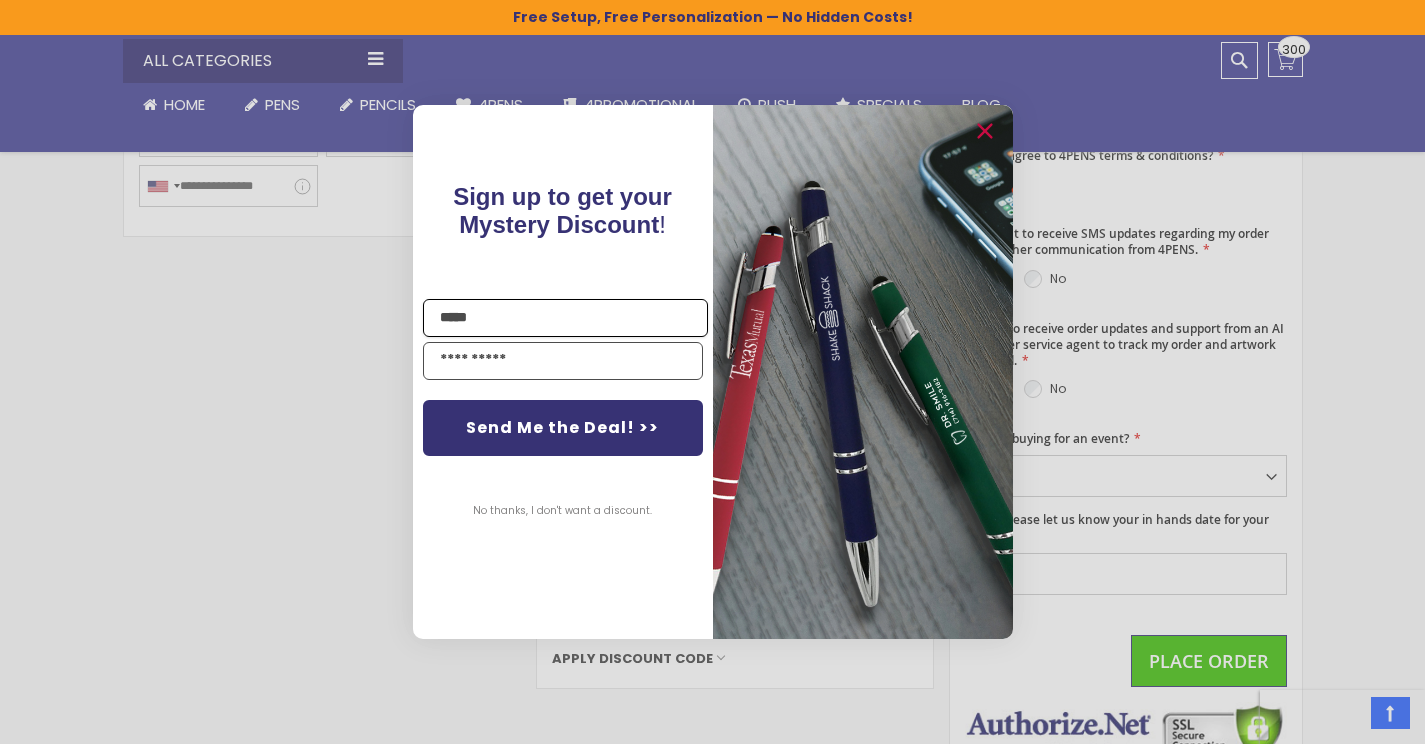type on "*****" 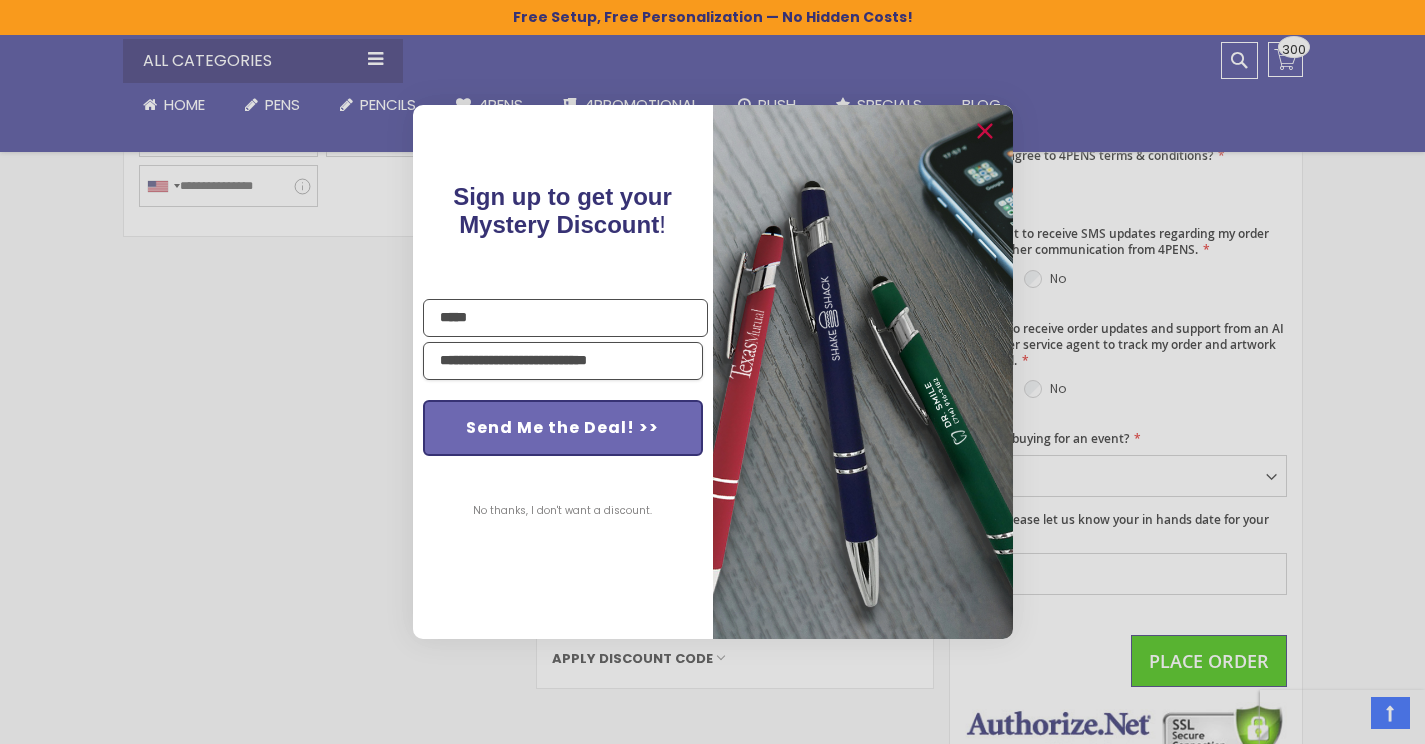 type on "**********" 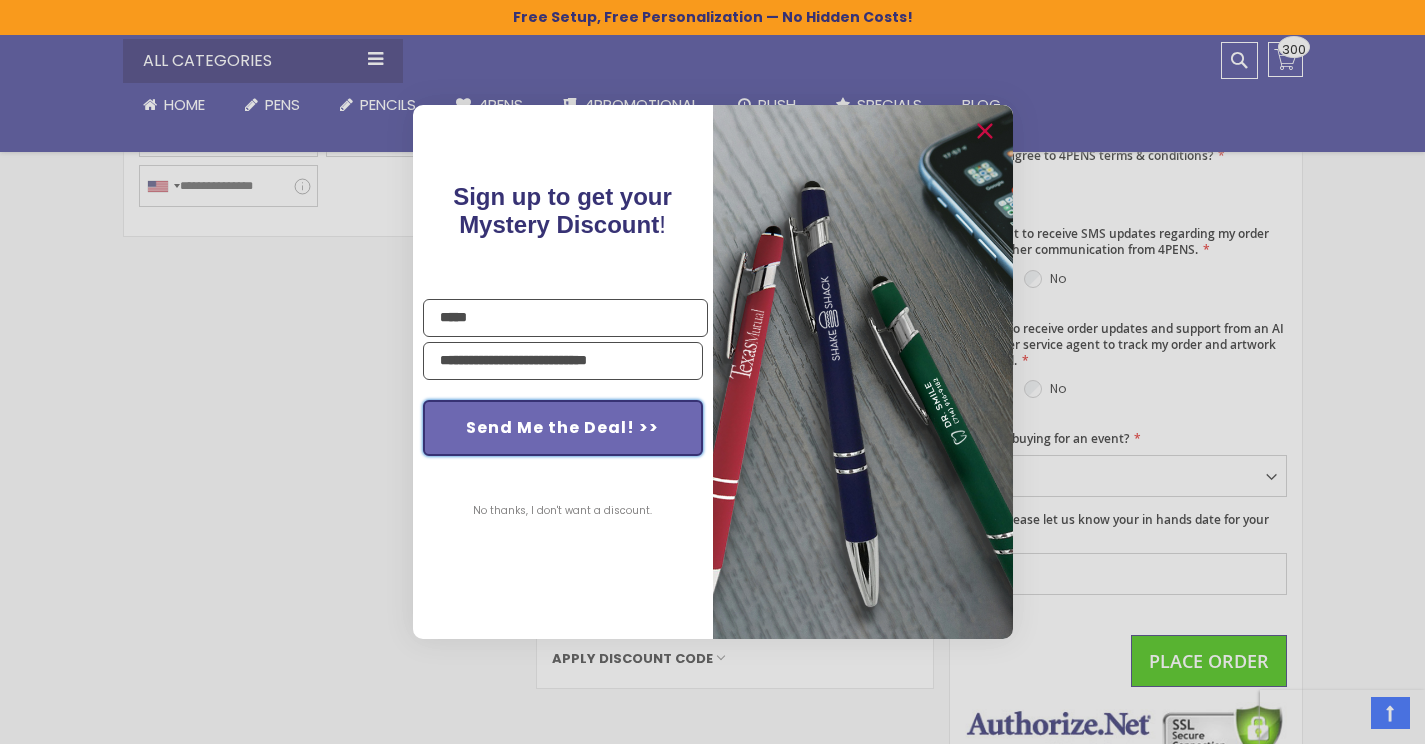click on "Send Me the Deal! >>" at bounding box center [563, 428] 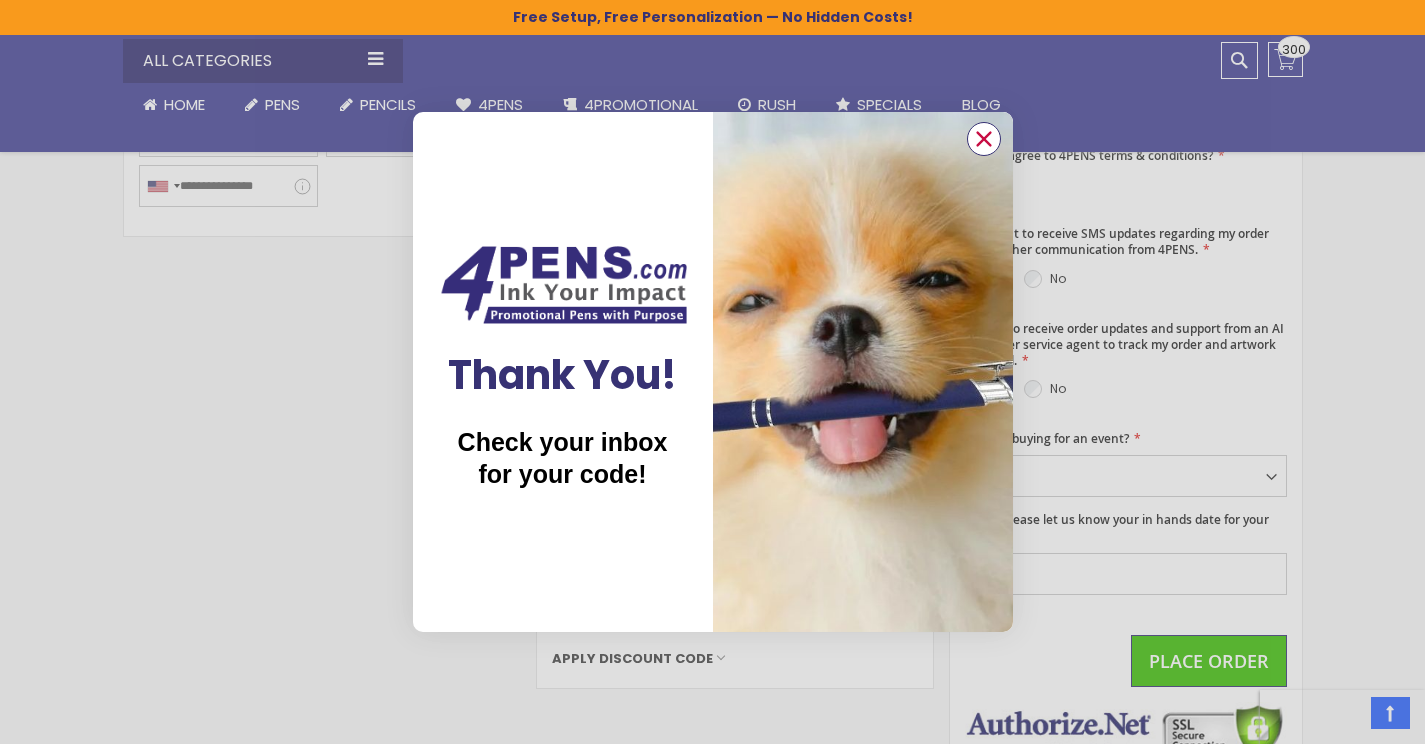 click 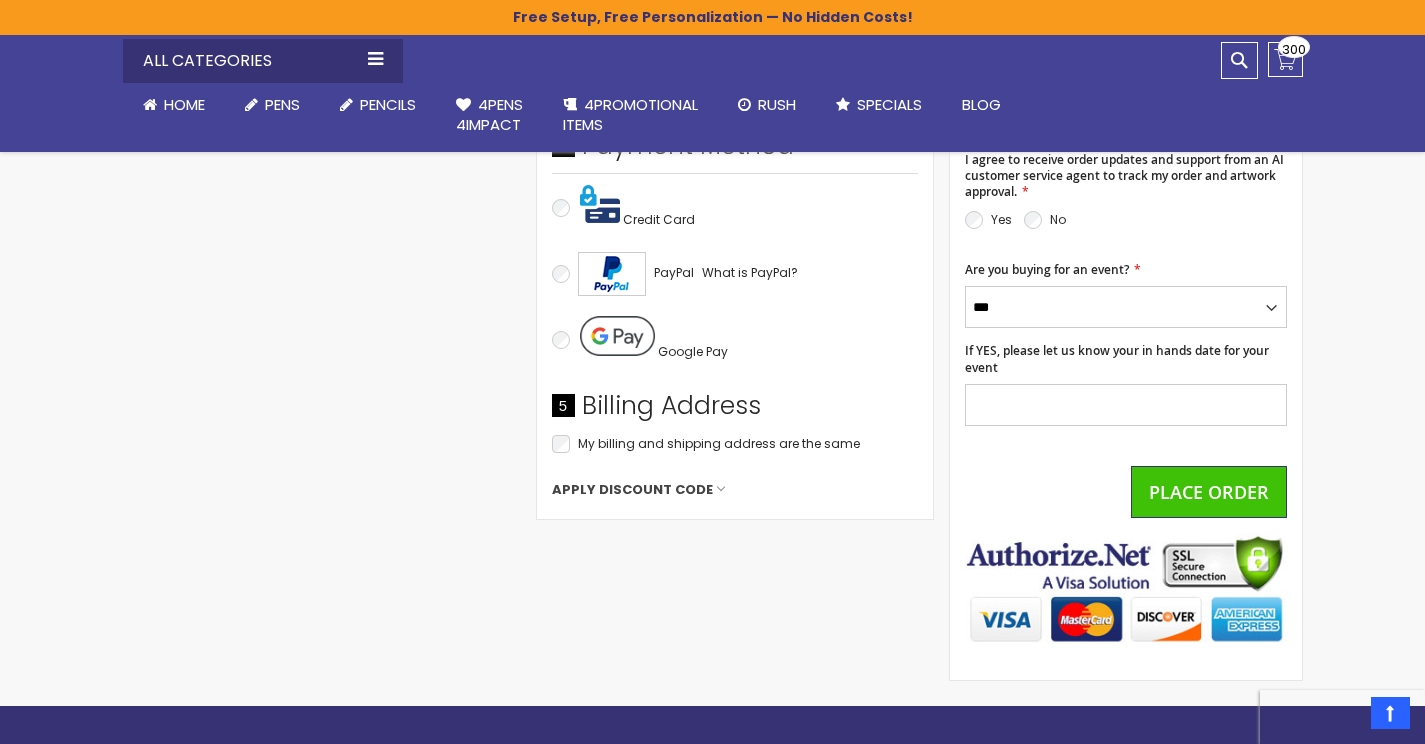 scroll, scrollTop: 940, scrollLeft: 0, axis: vertical 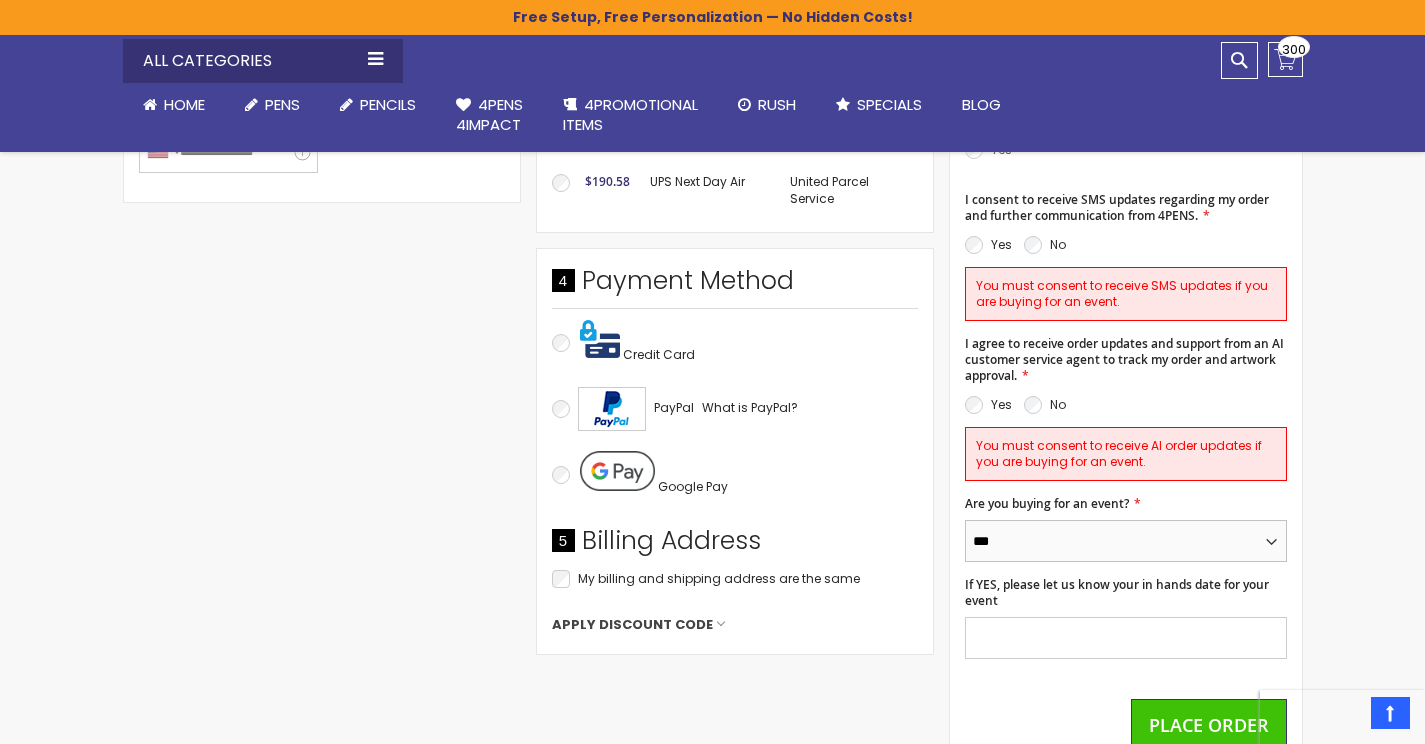 click on "*** **" at bounding box center [1126, 541] 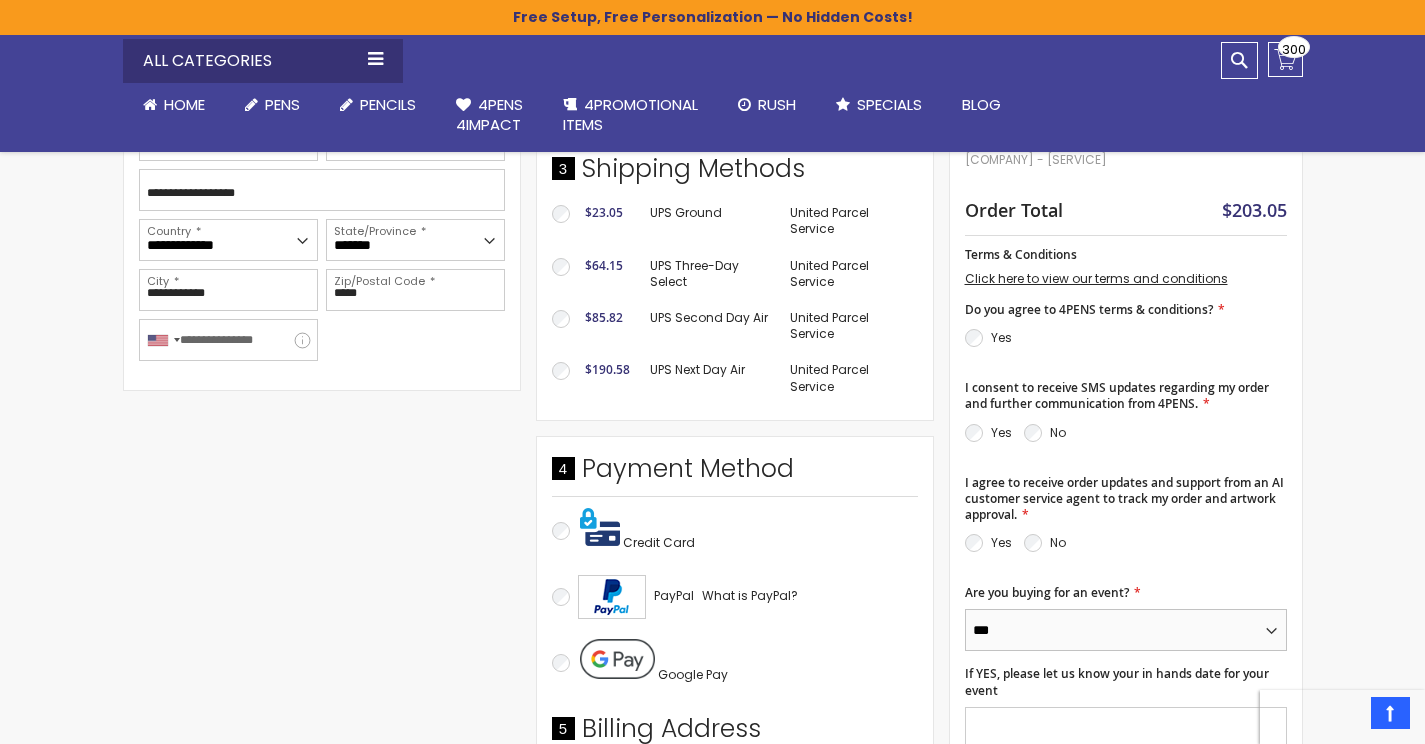 scroll, scrollTop: 594, scrollLeft: 0, axis: vertical 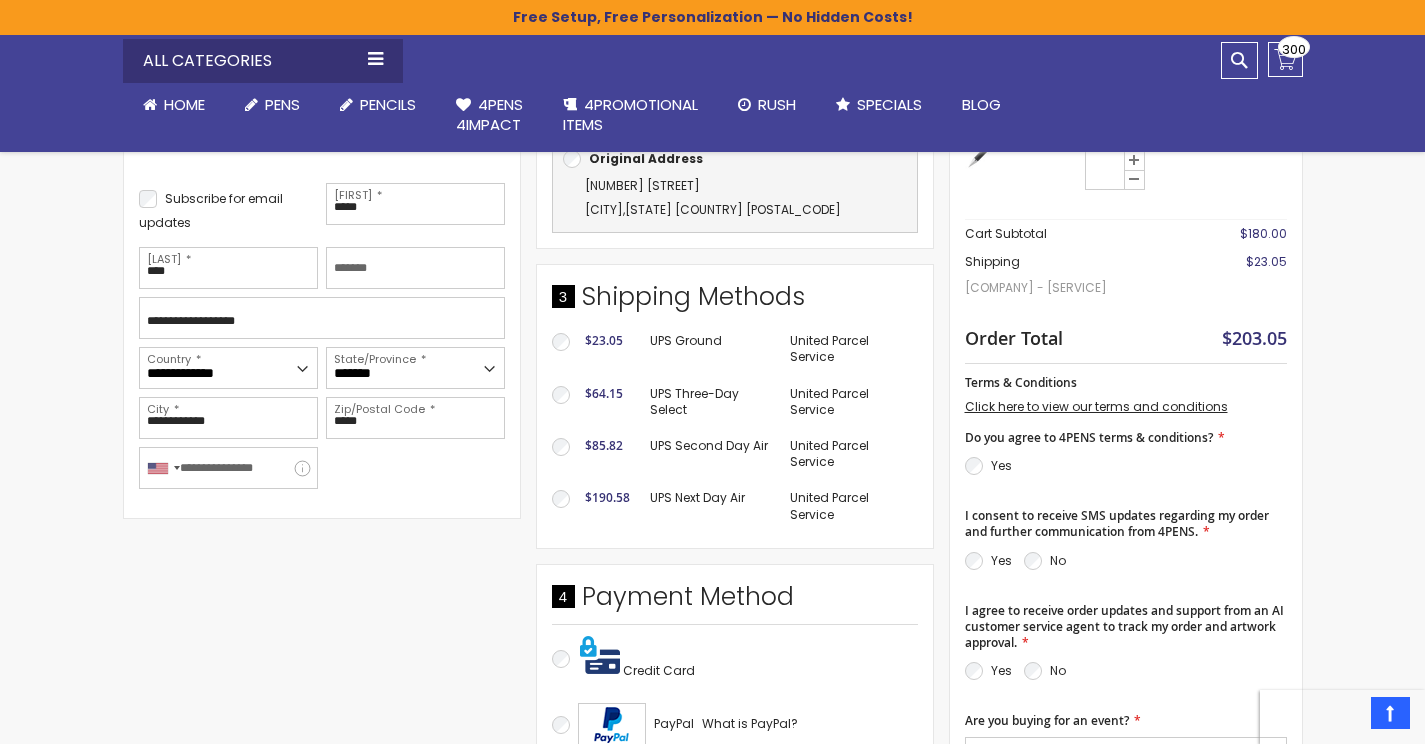 click on "Yes" at bounding box center [988, 466] 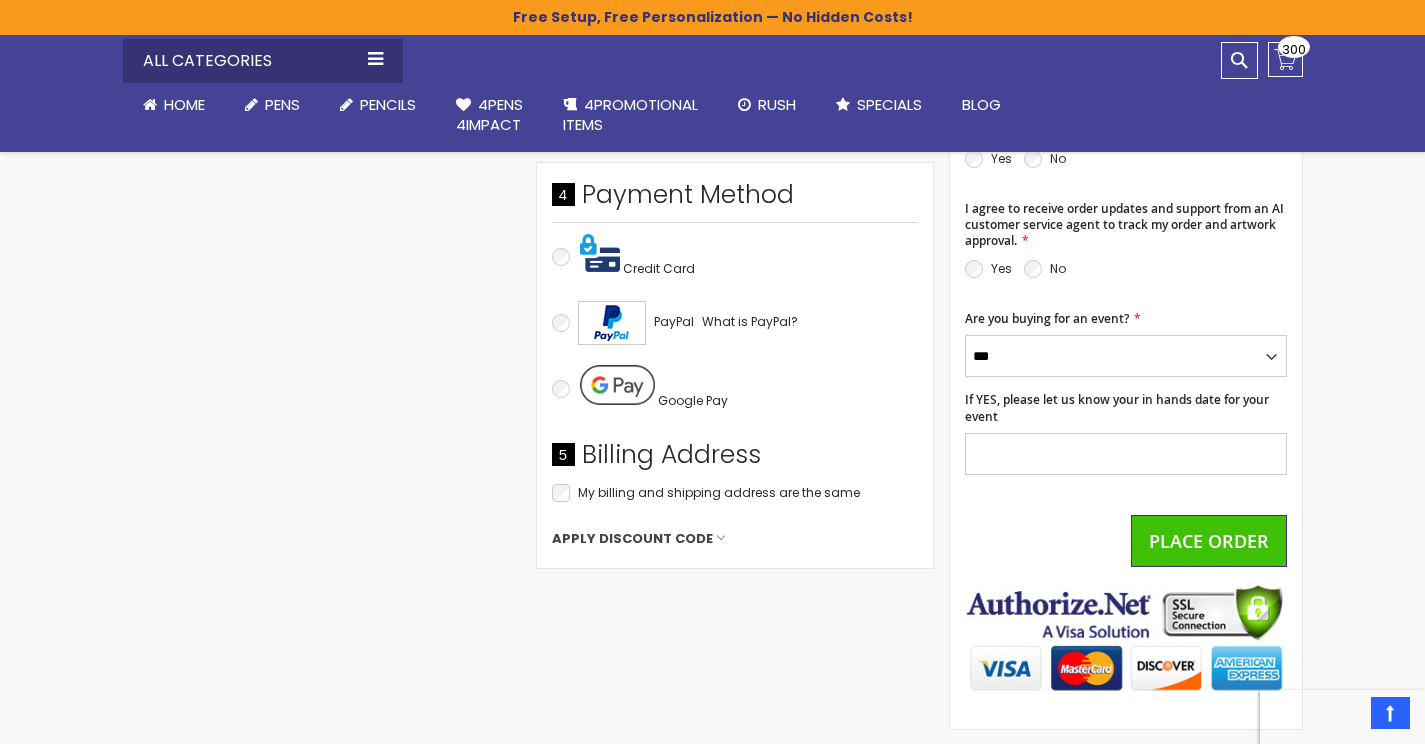 scroll, scrollTop: 910, scrollLeft: 0, axis: vertical 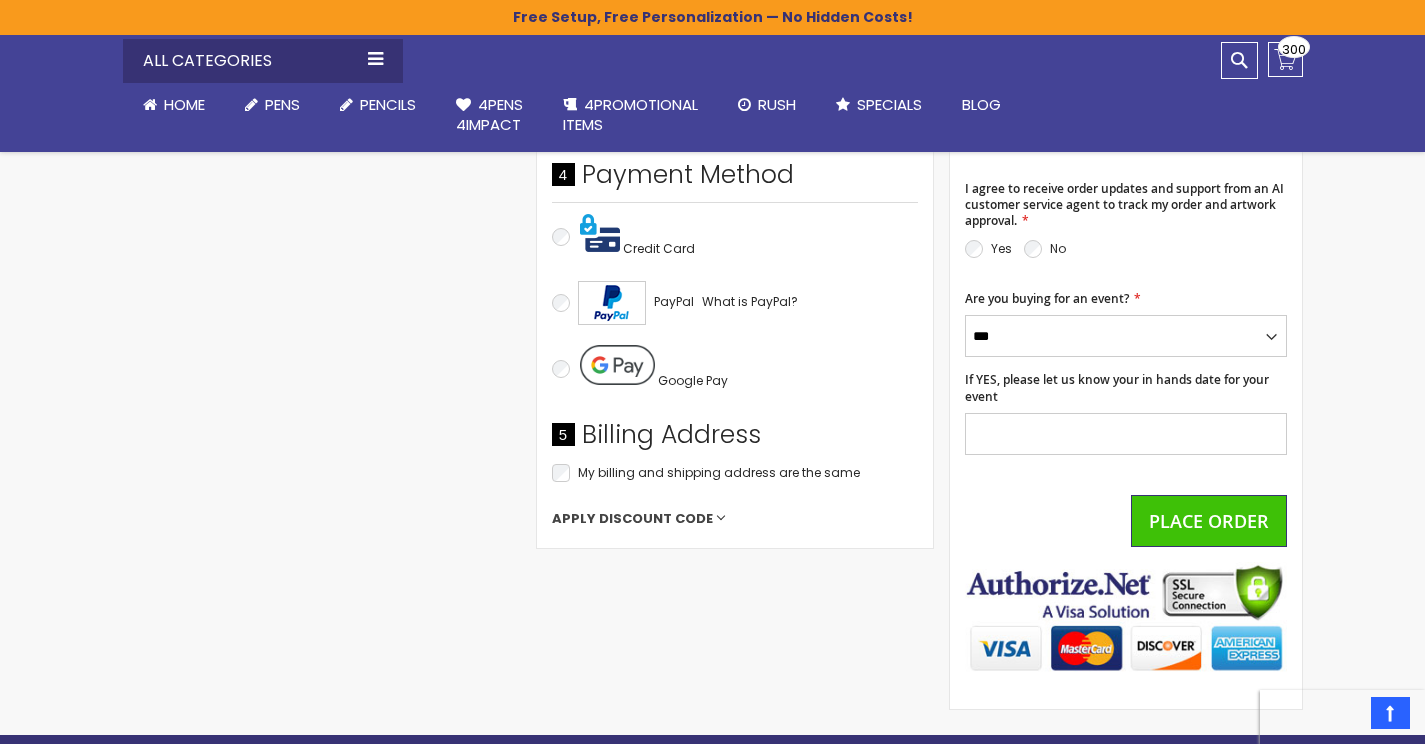 click on "Apply Discount Code" at bounding box center (632, 519) 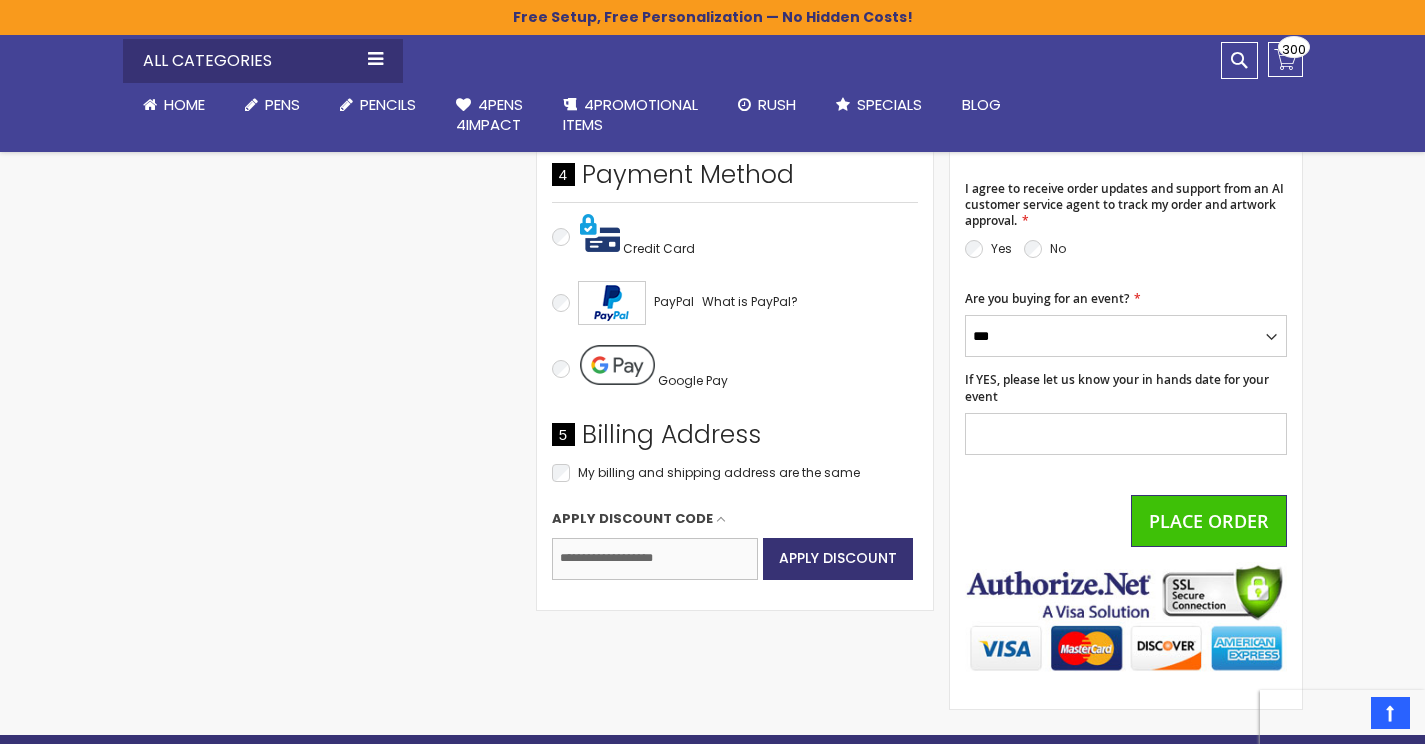 click on "Enter discount code" at bounding box center [655, 559] 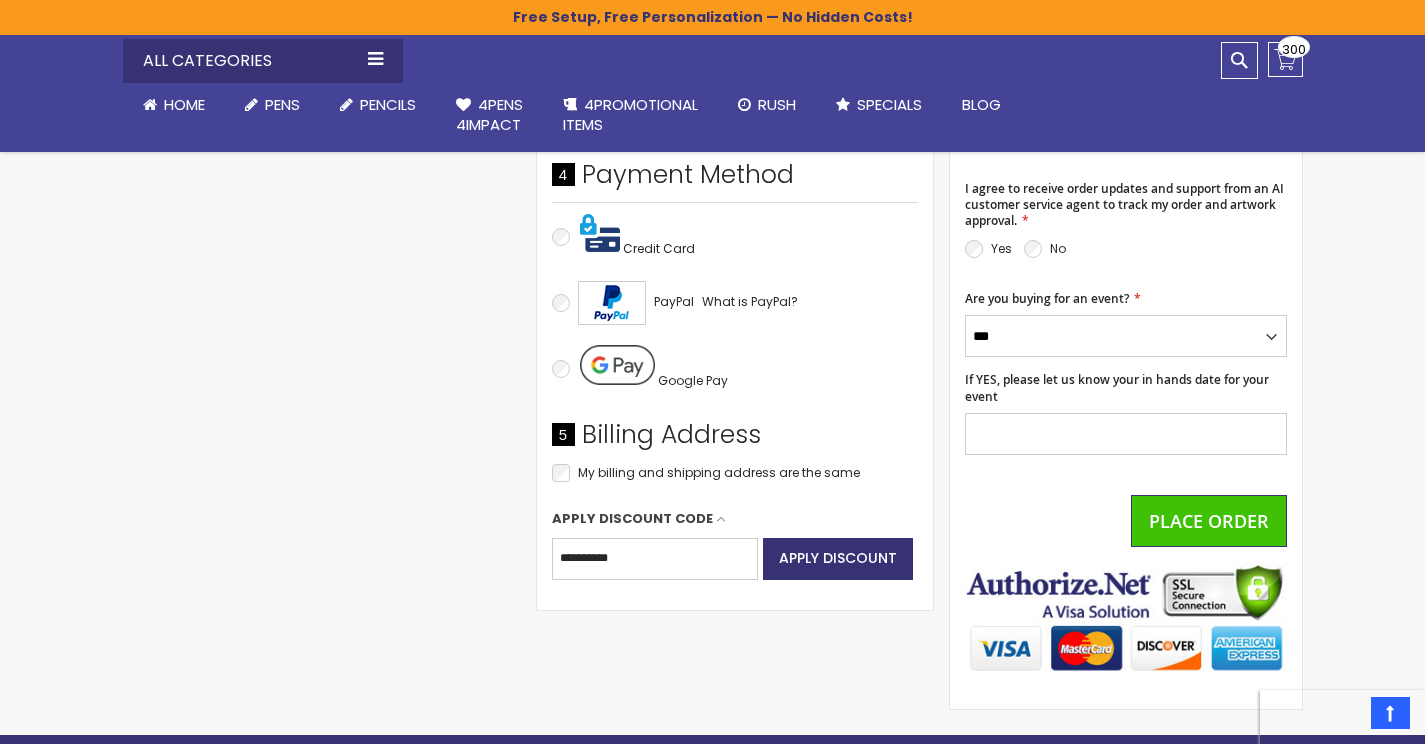 click on "Payment Information
Payment Method
Credit Card" at bounding box center [735, 376] 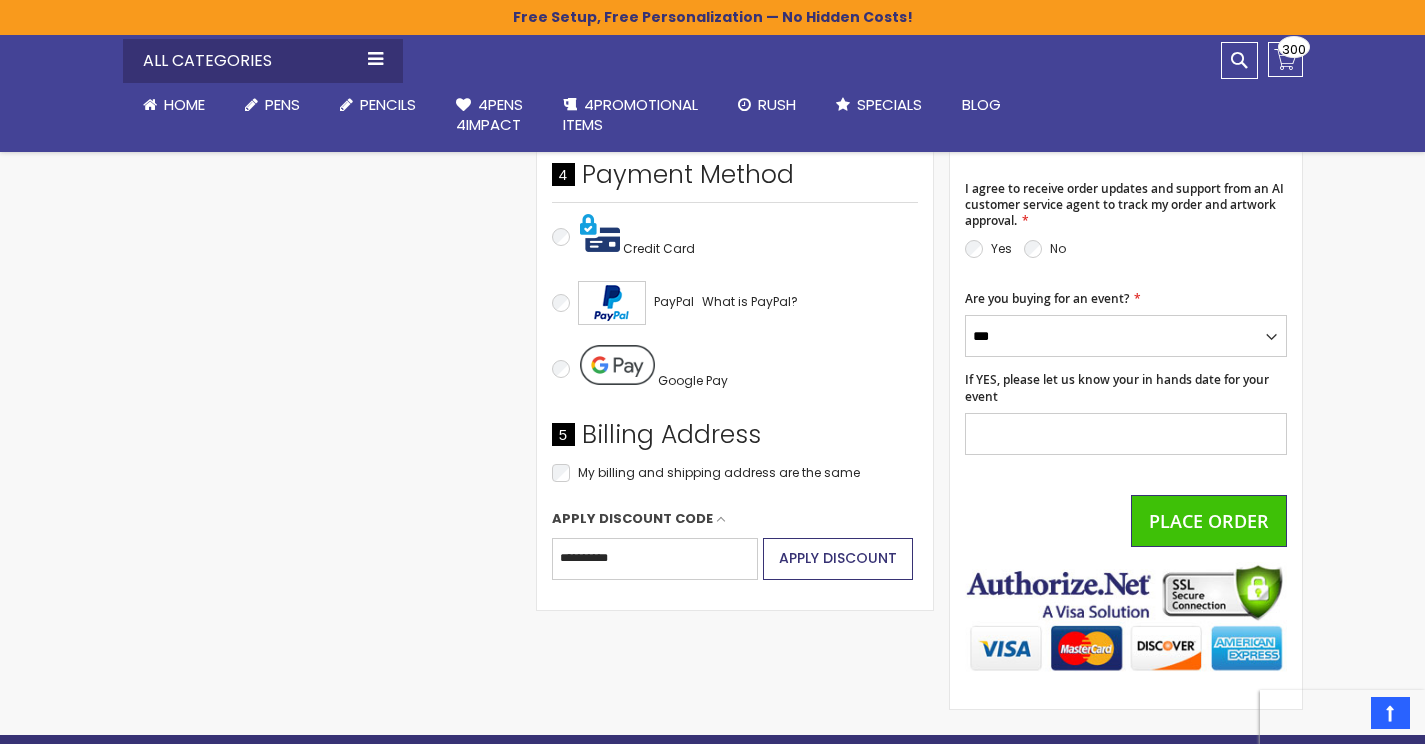 click on "Apply Discount" at bounding box center (838, 558) 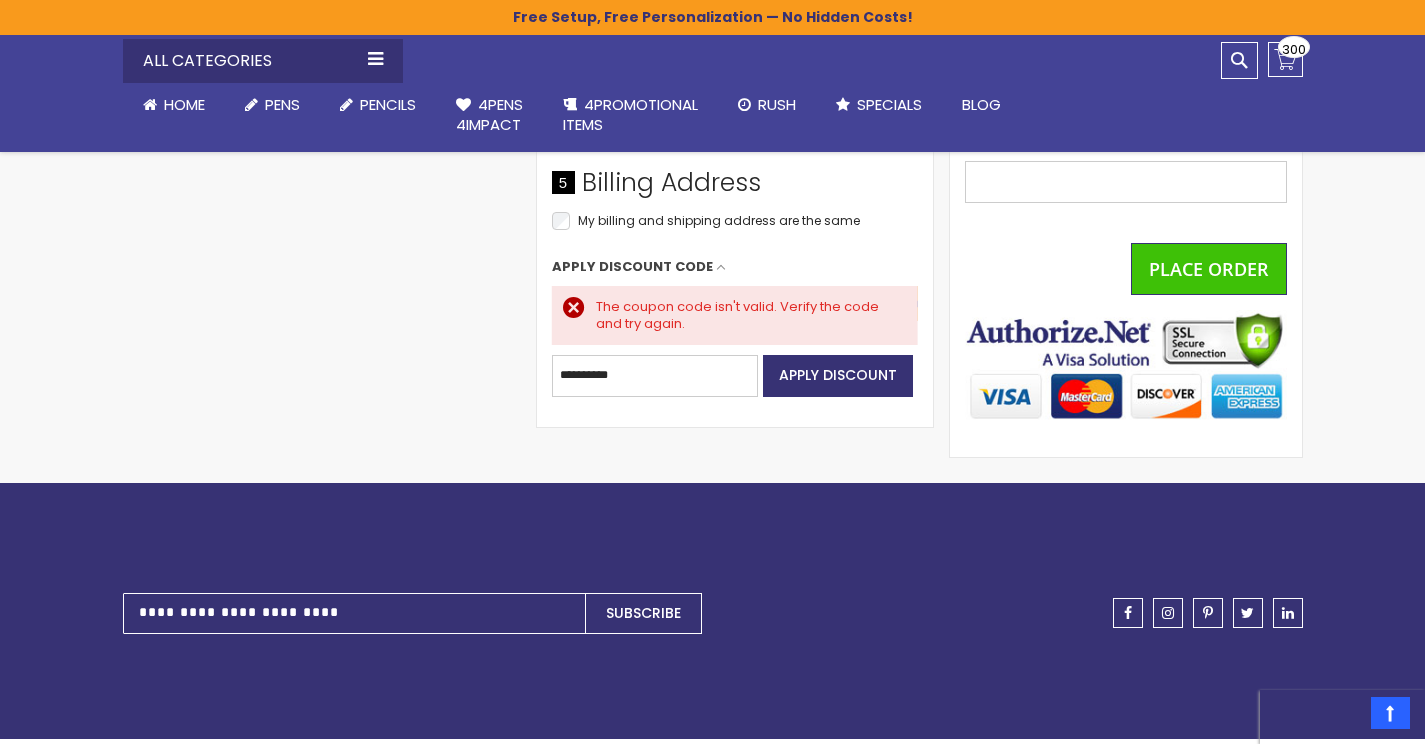 scroll, scrollTop: 1107, scrollLeft: 0, axis: vertical 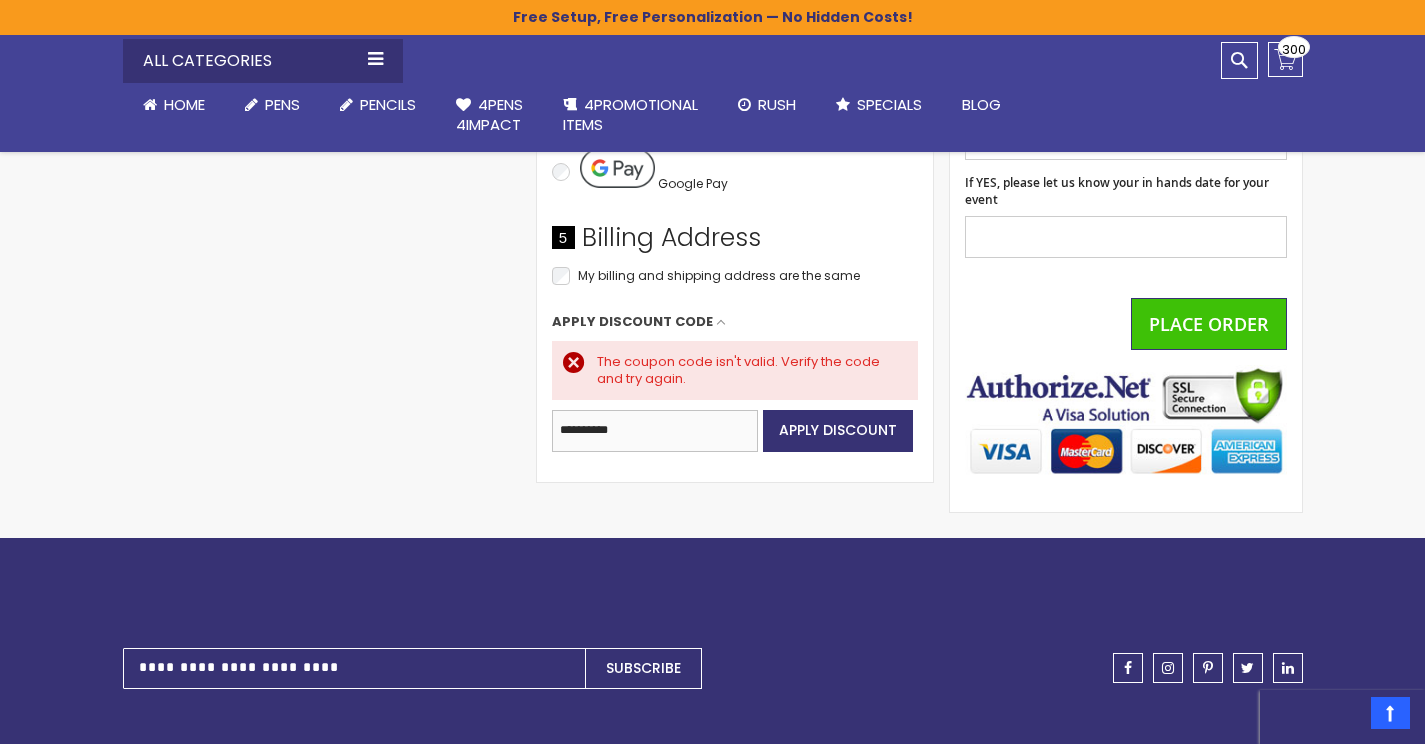 click on "**********" at bounding box center (655, 431) 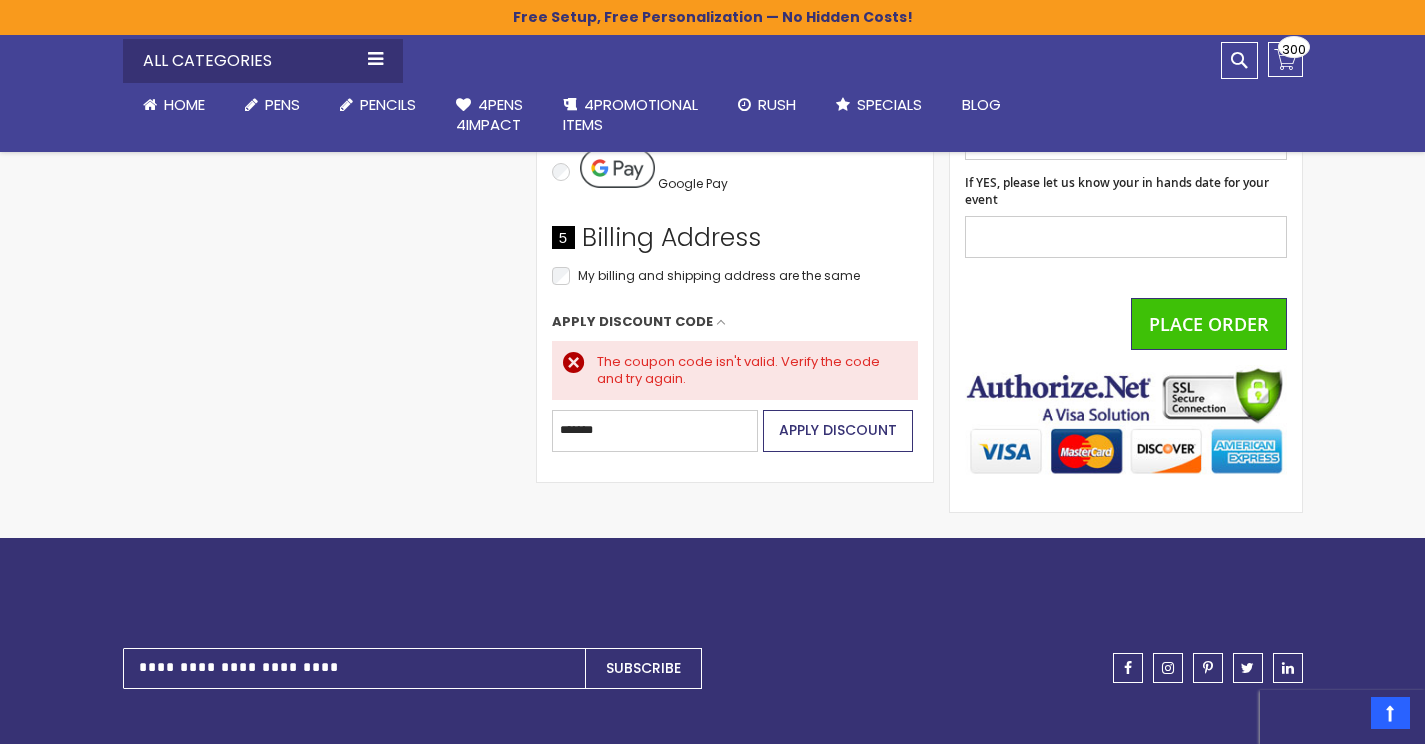 click on "Apply Discount" at bounding box center [838, 431] 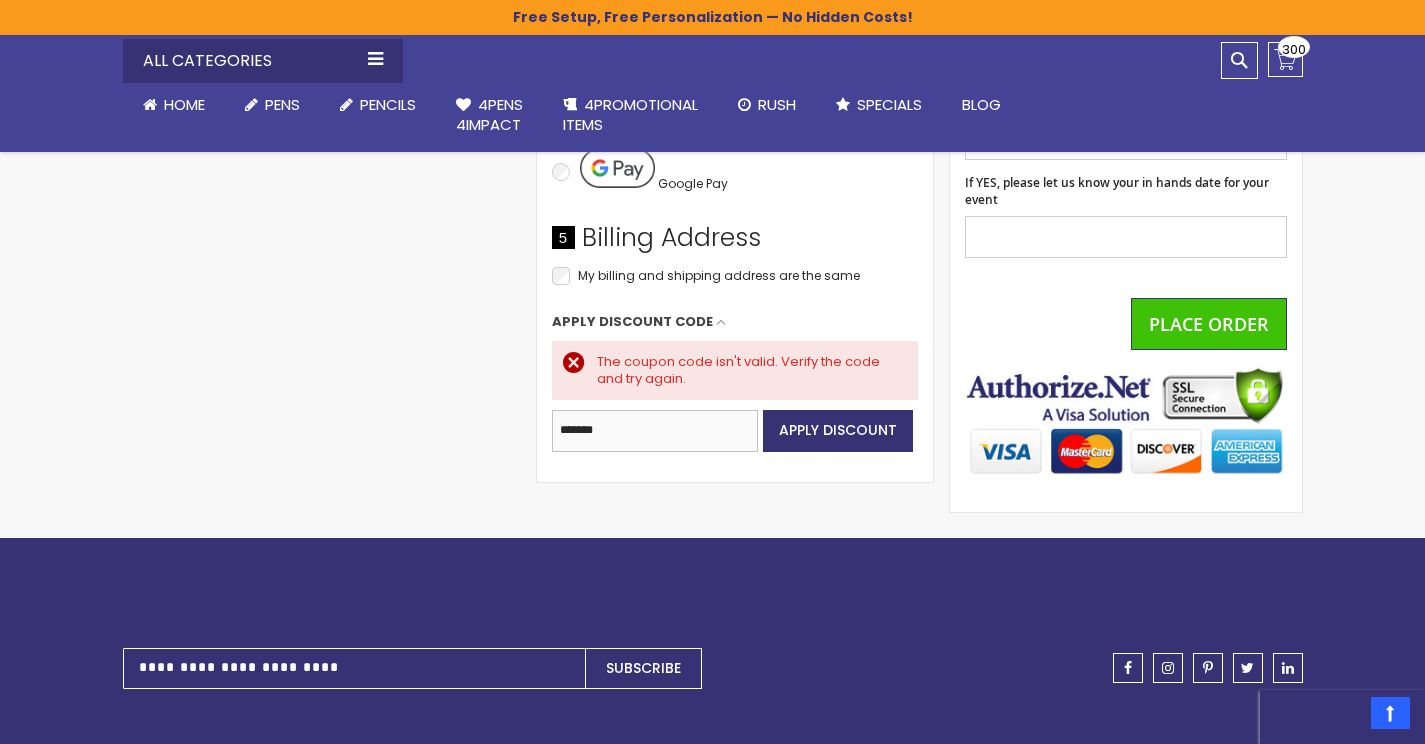 click on "*******" at bounding box center [655, 431] 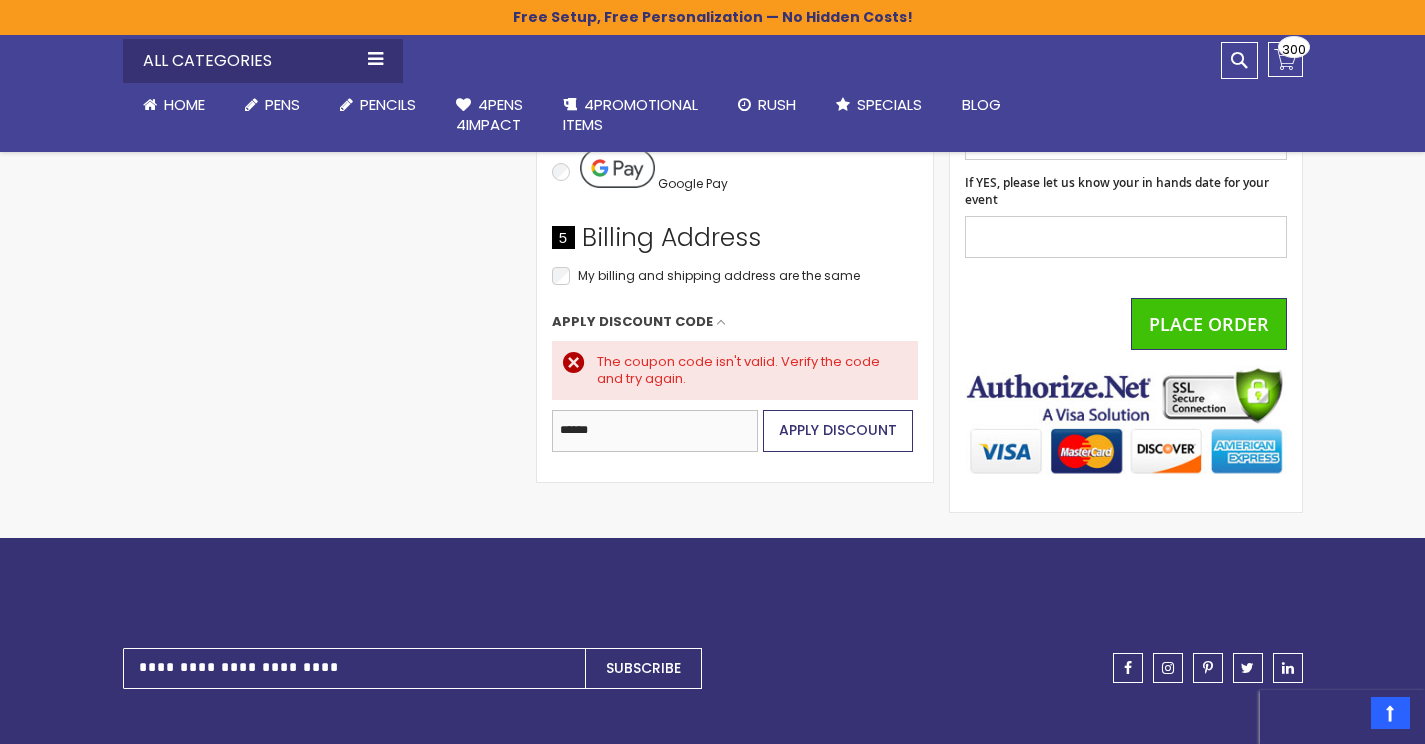 type on "******" 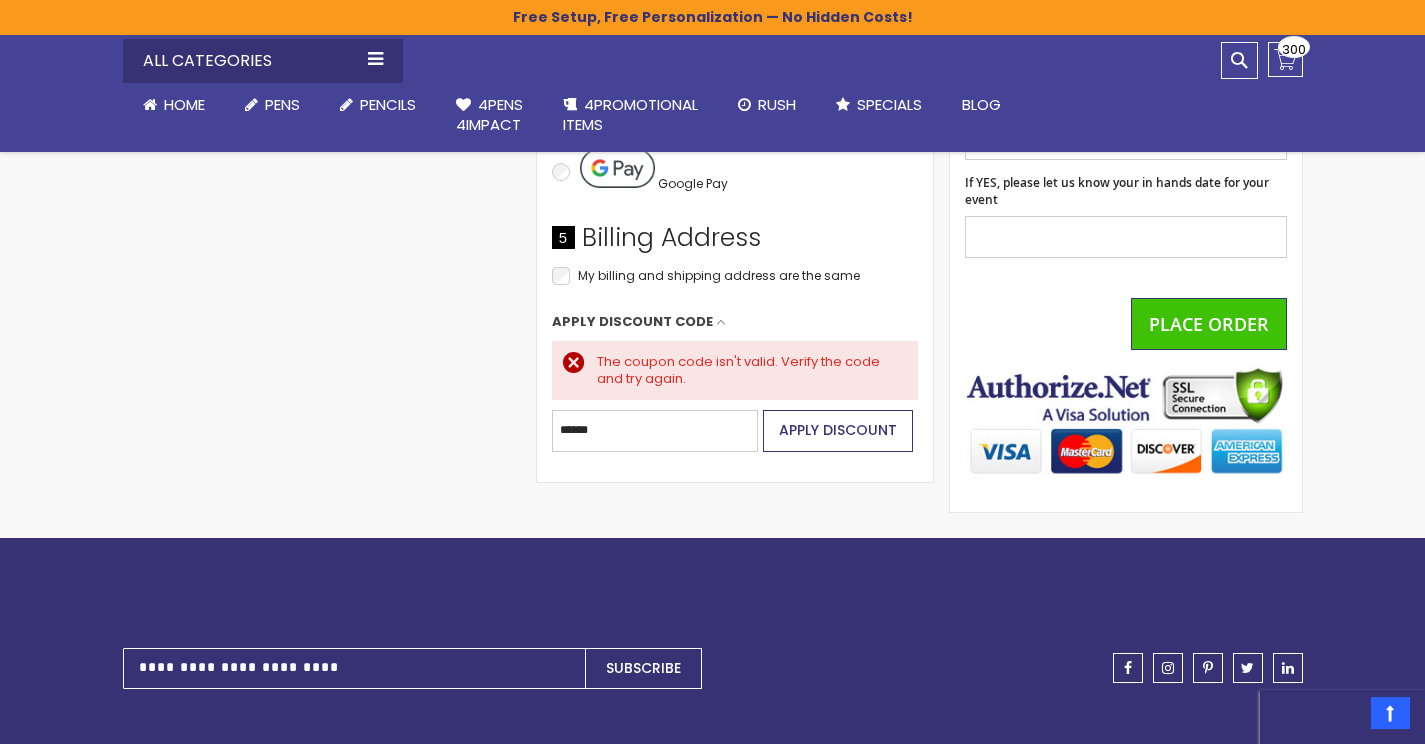 click on "Apply Discount" at bounding box center [838, 430] 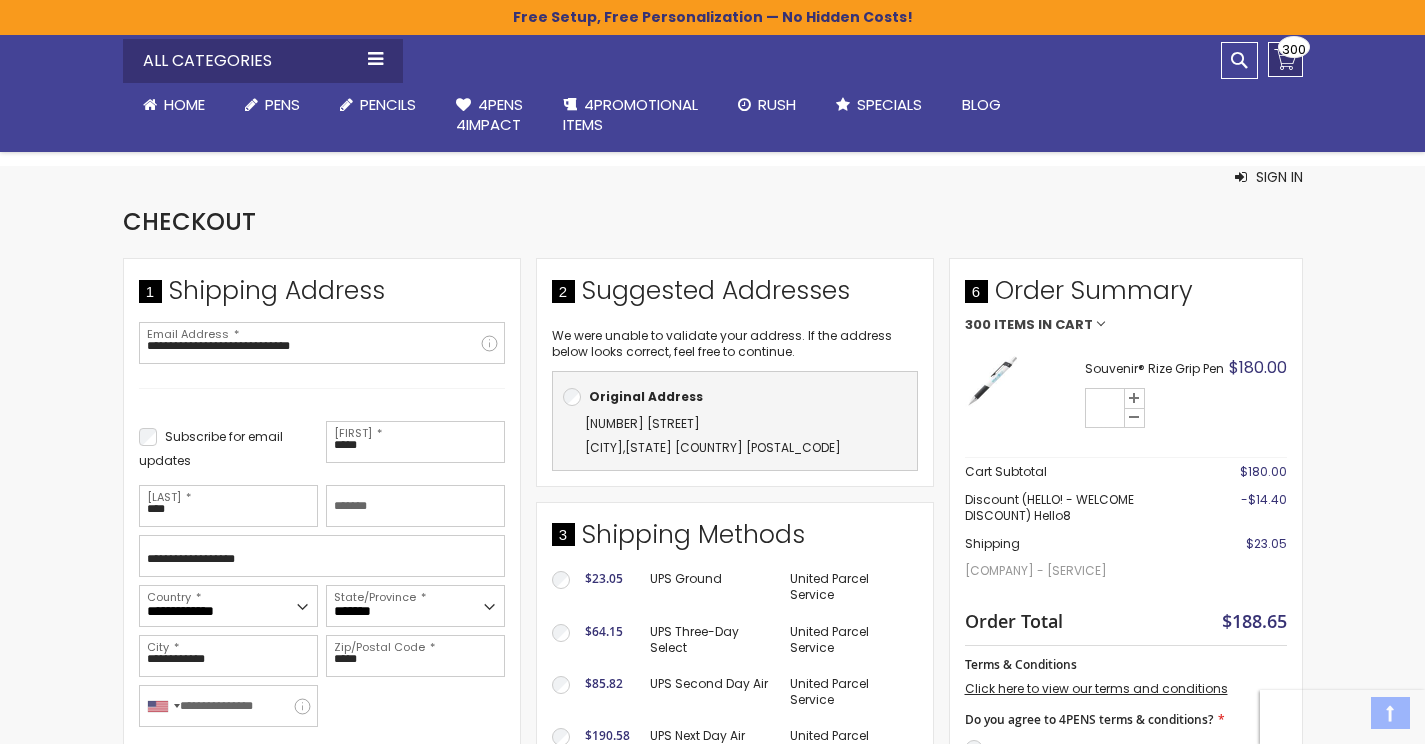 scroll, scrollTop: 444, scrollLeft: 0, axis: vertical 